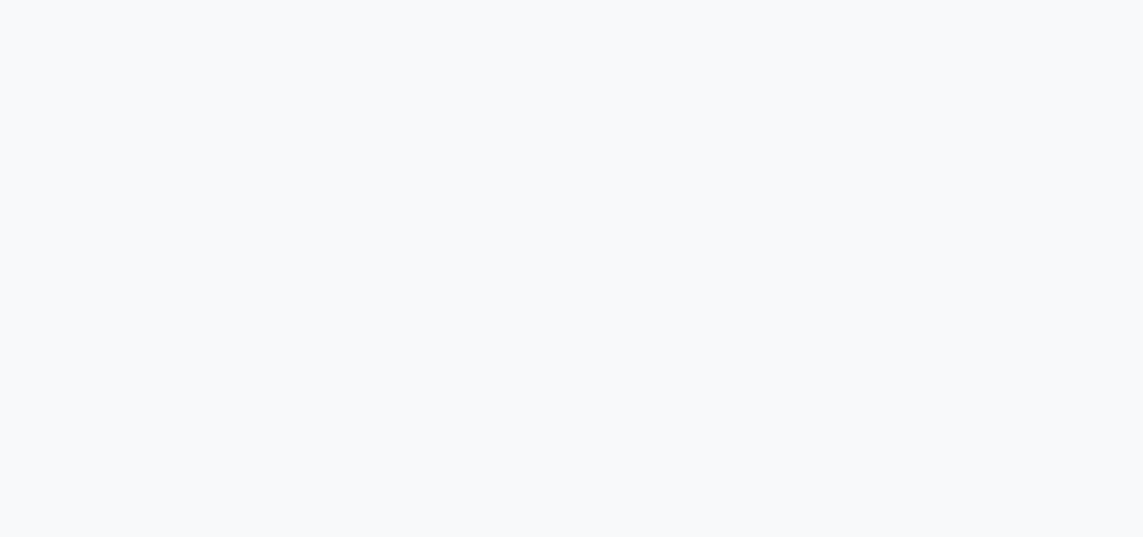 scroll, scrollTop: 0, scrollLeft: 0, axis: both 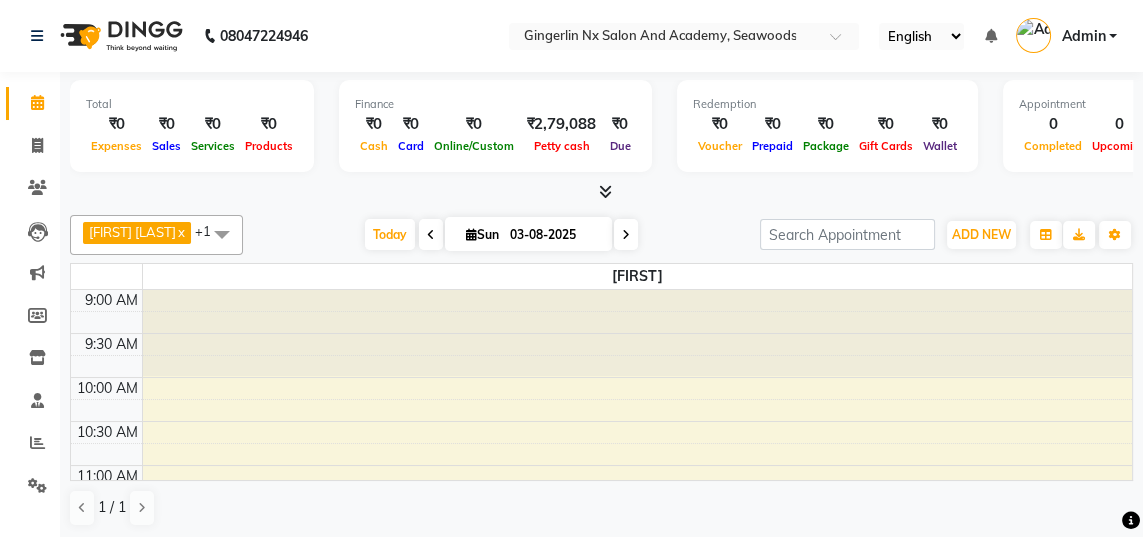 select on "en" 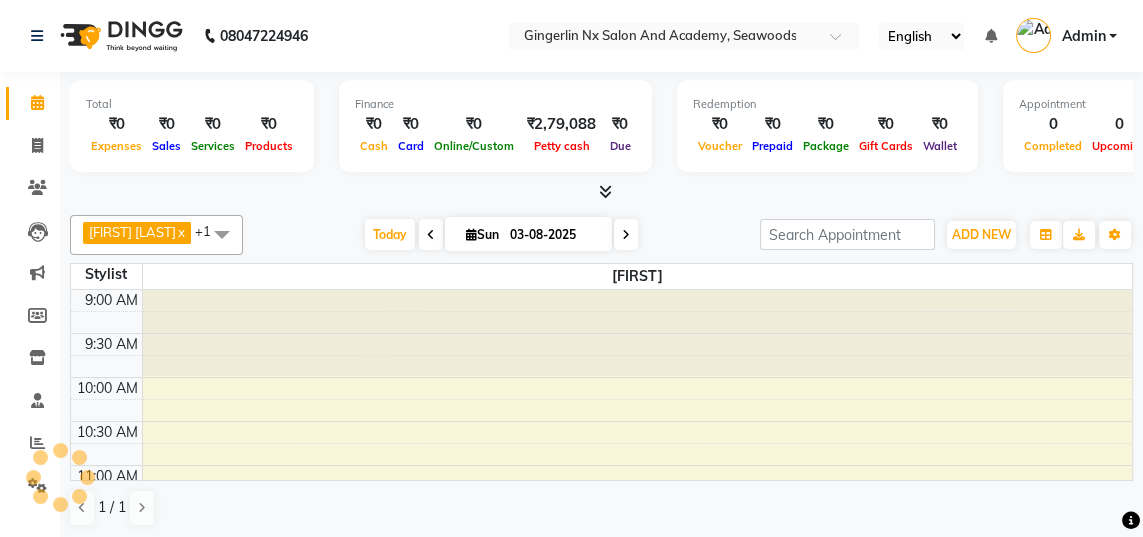 scroll, scrollTop: 0, scrollLeft: 0, axis: both 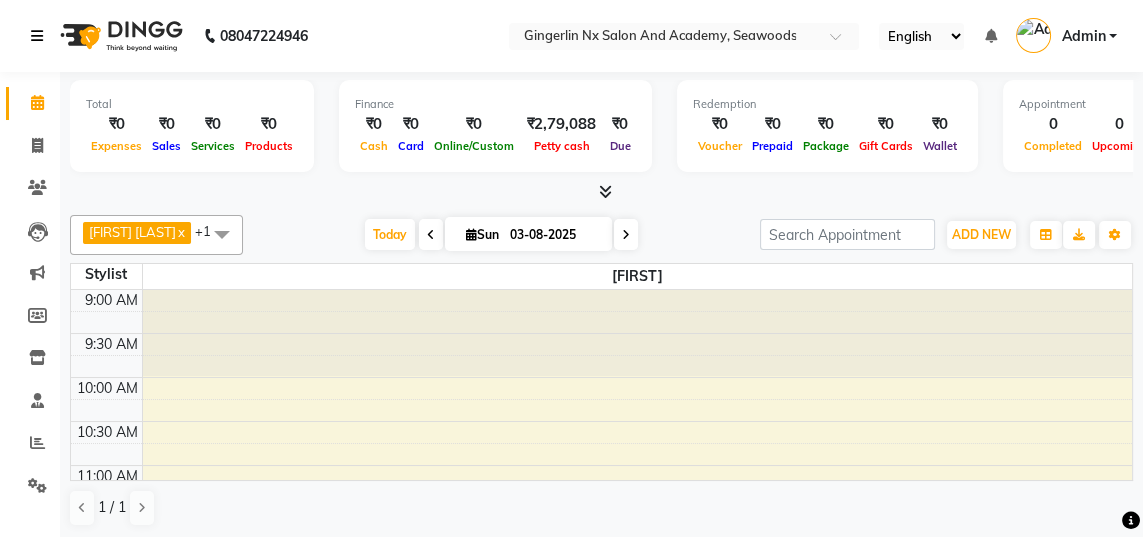 click at bounding box center (41, 36) 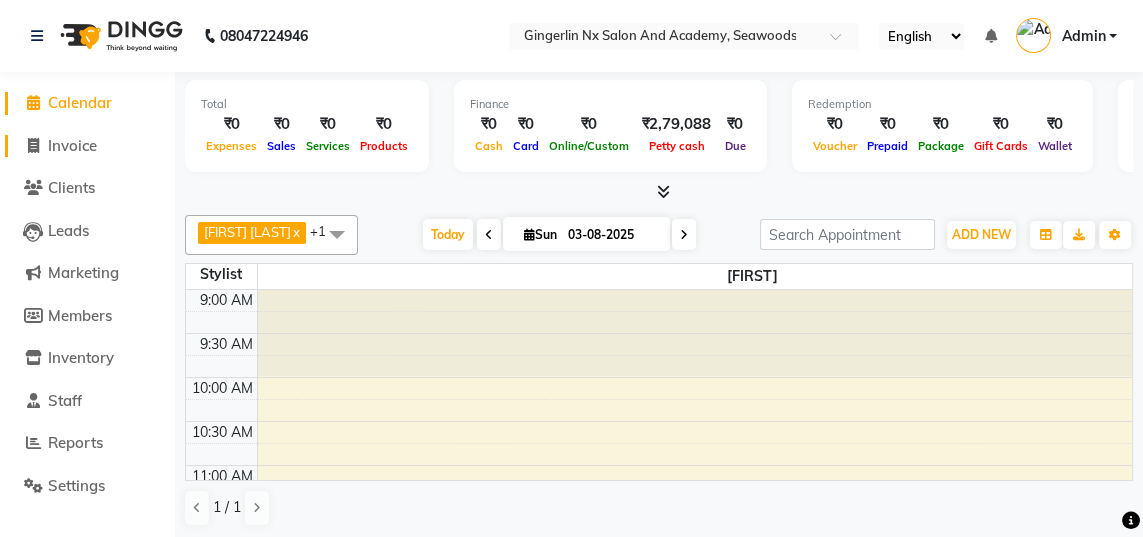 click on "Invoice" 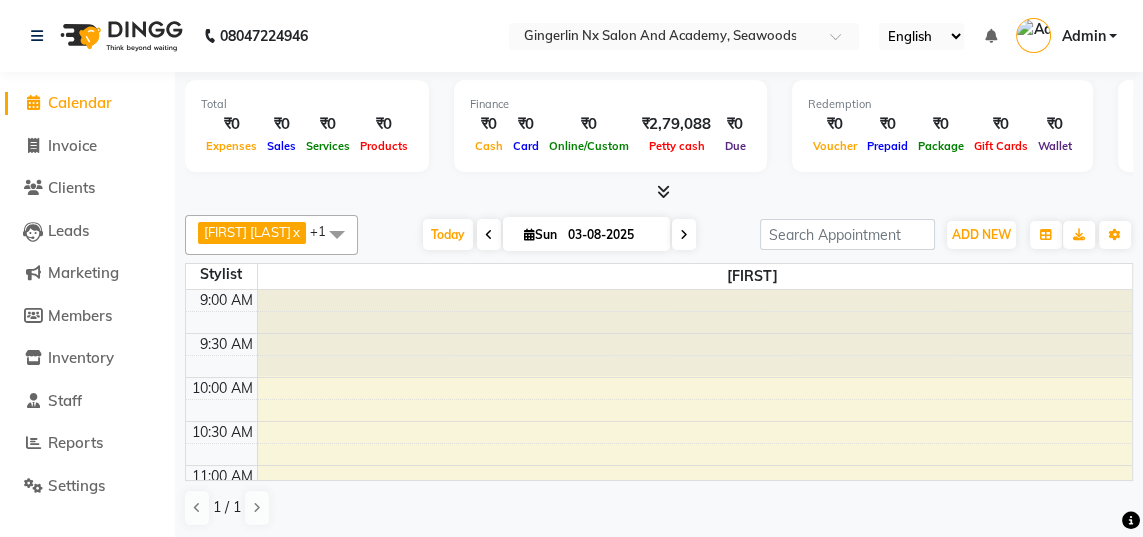 select on "service" 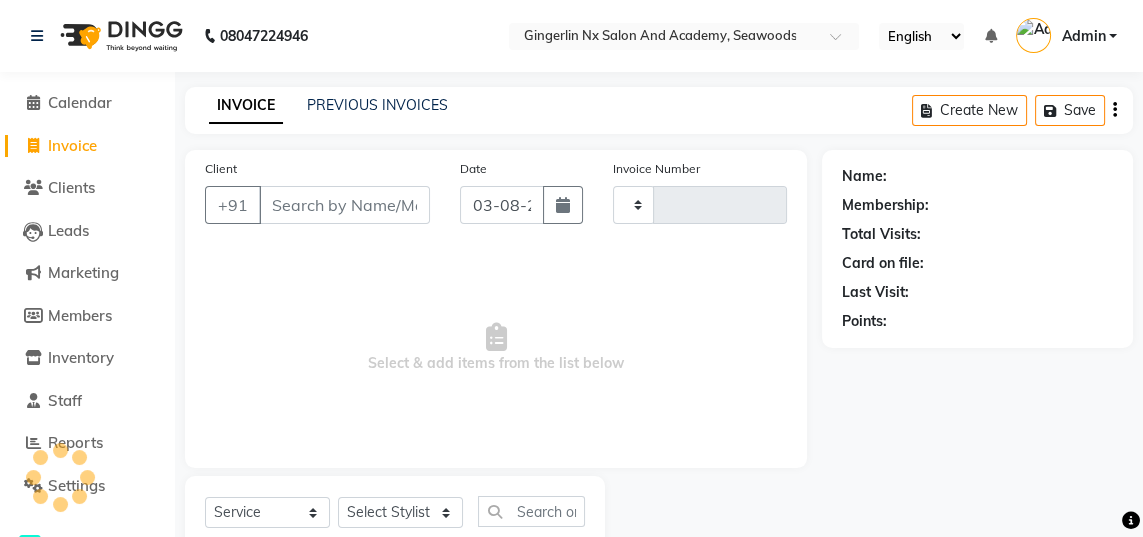 type on "0494" 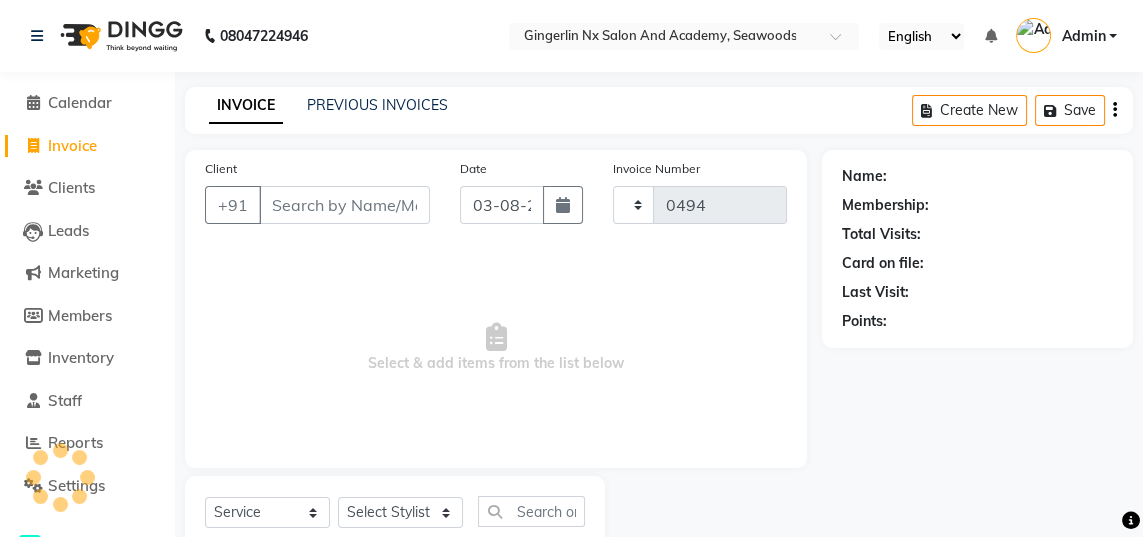 select on "480" 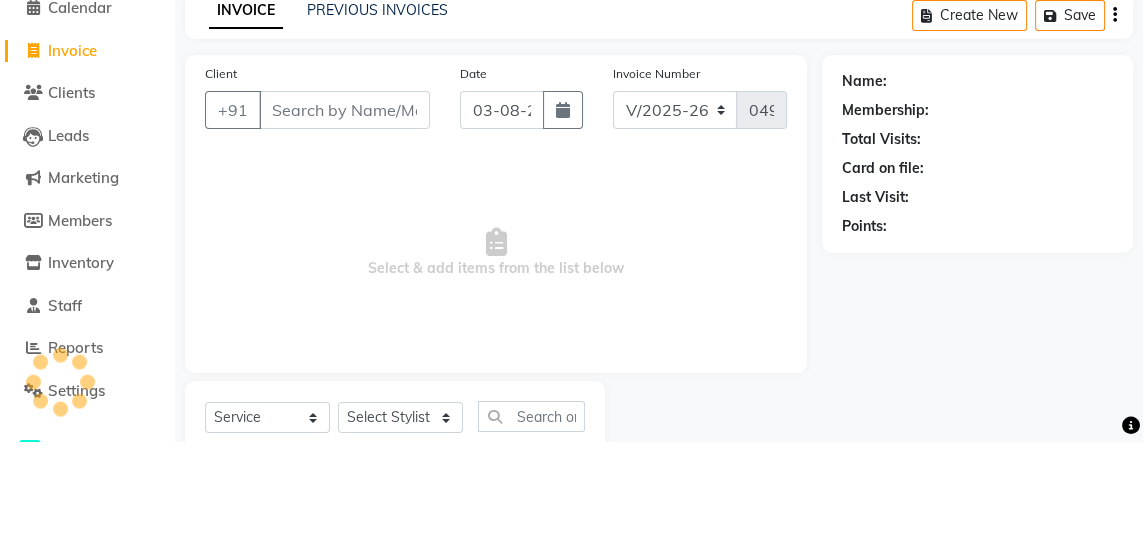 click on "Client" at bounding box center [344, 205] 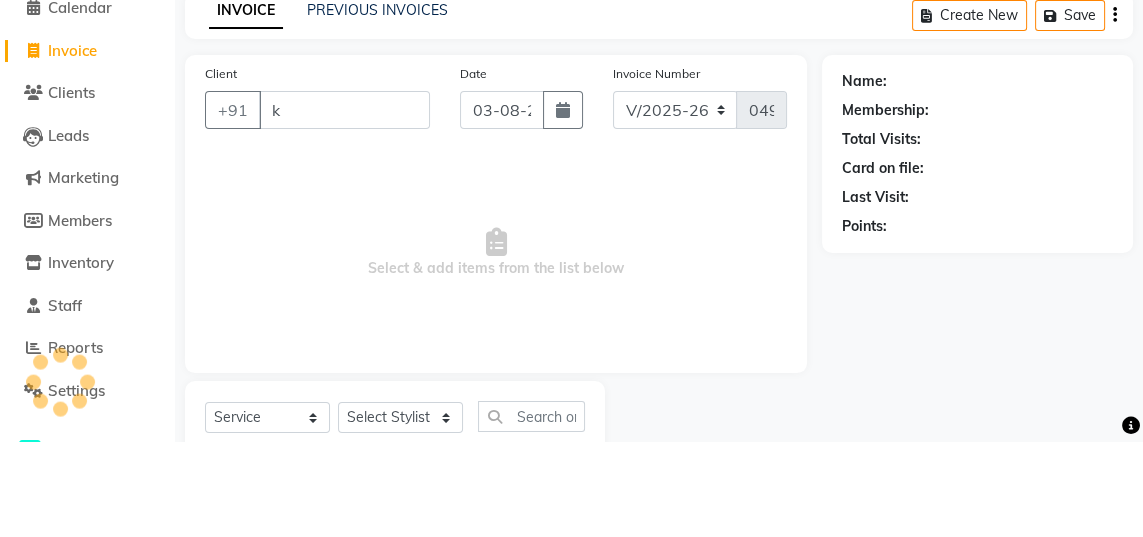 type on "ka" 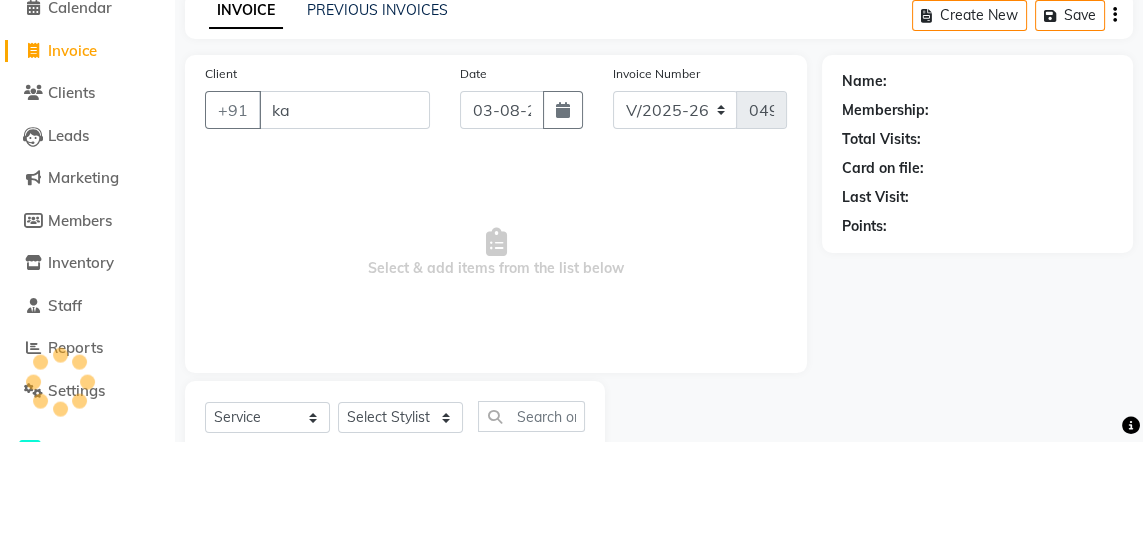 select on "membership" 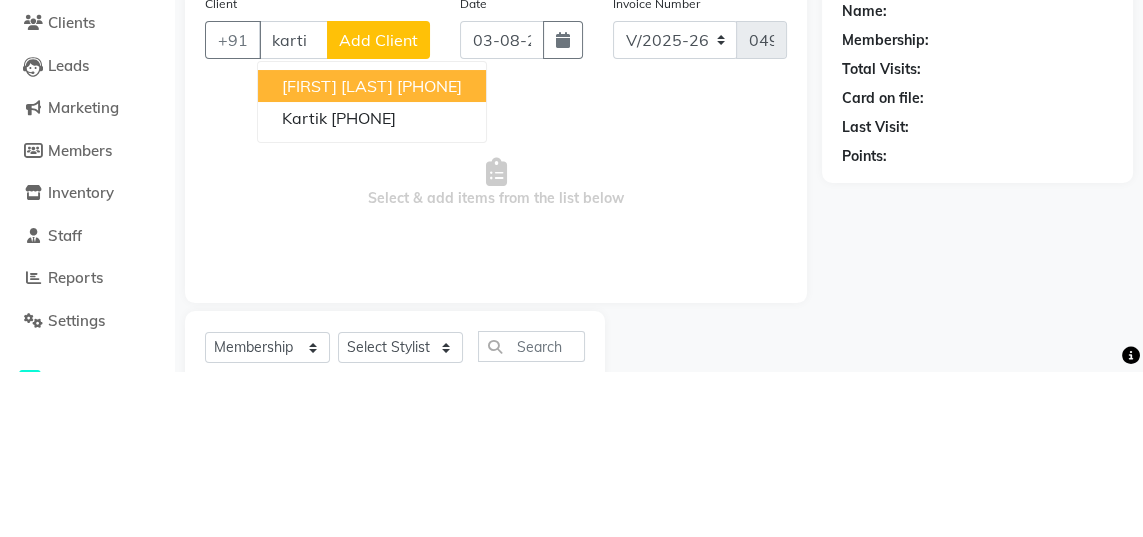 click on "[PHONE]" at bounding box center [363, 283] 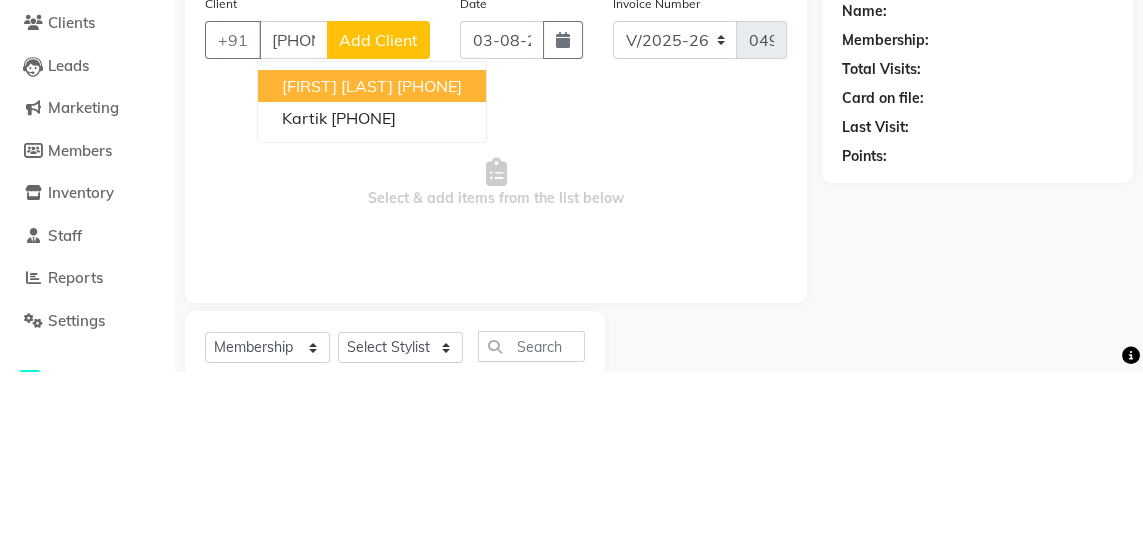 type on "[PHONE]" 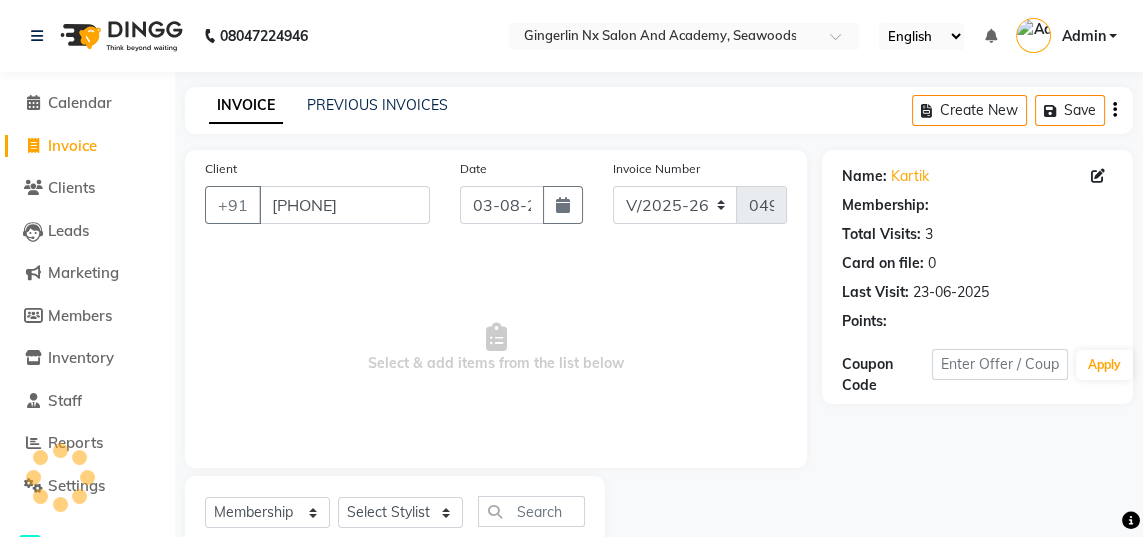 select on "1: Object" 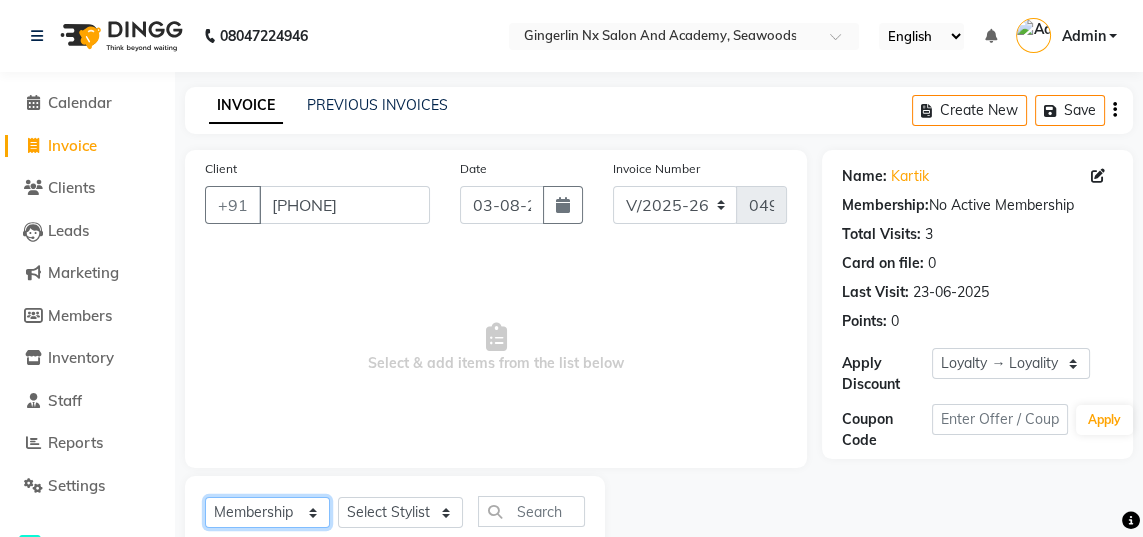 click on "Select  Service  Product  Membership  Package Voucher Prepaid Gift Card" 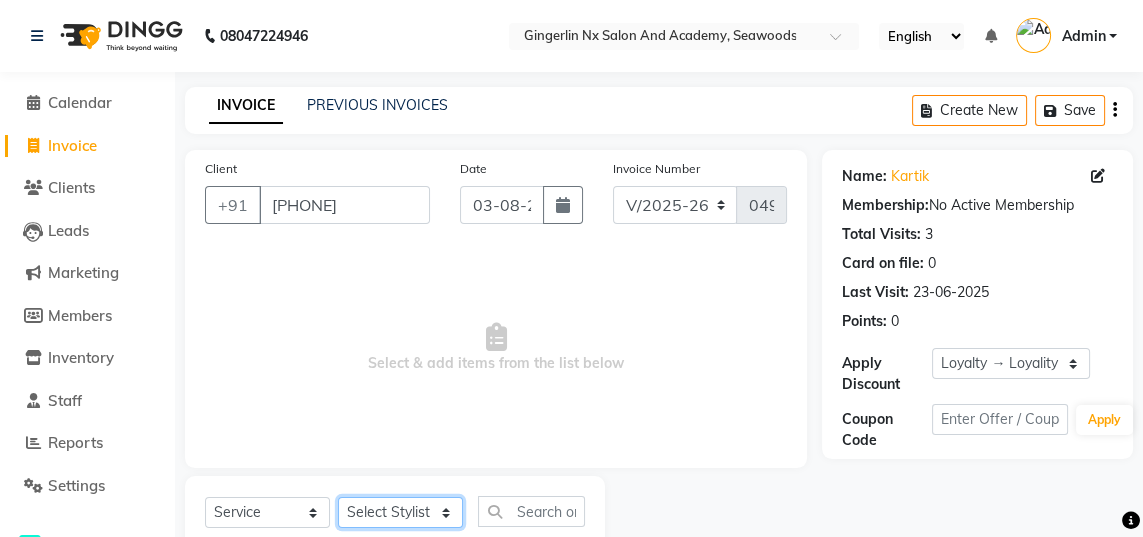 click on "Select Stylist [FIRST] [FIRST] [FIRST] [FIRST] [FIRST] [FIRST]" 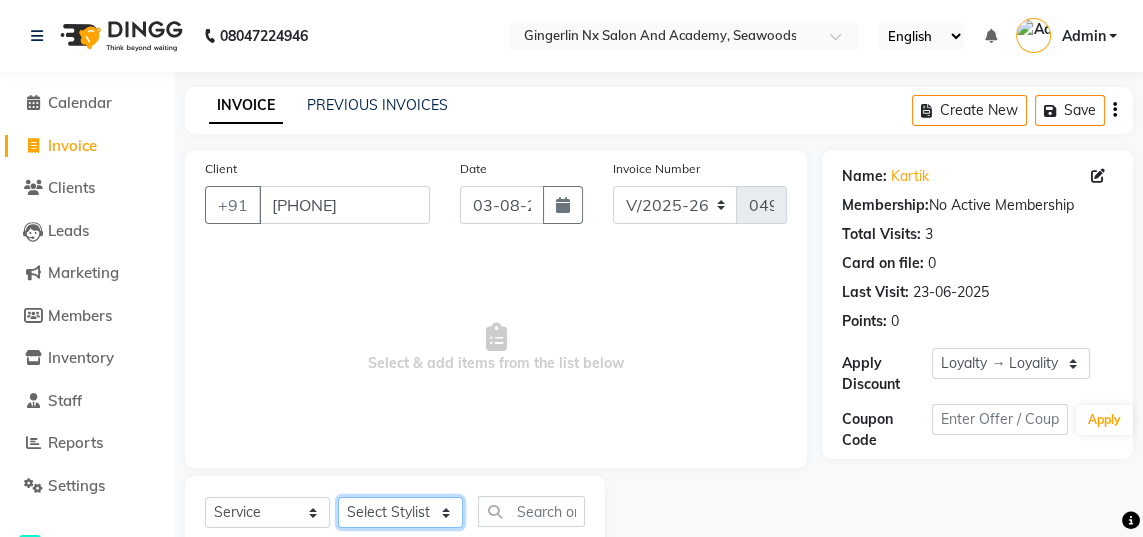 select on "47531" 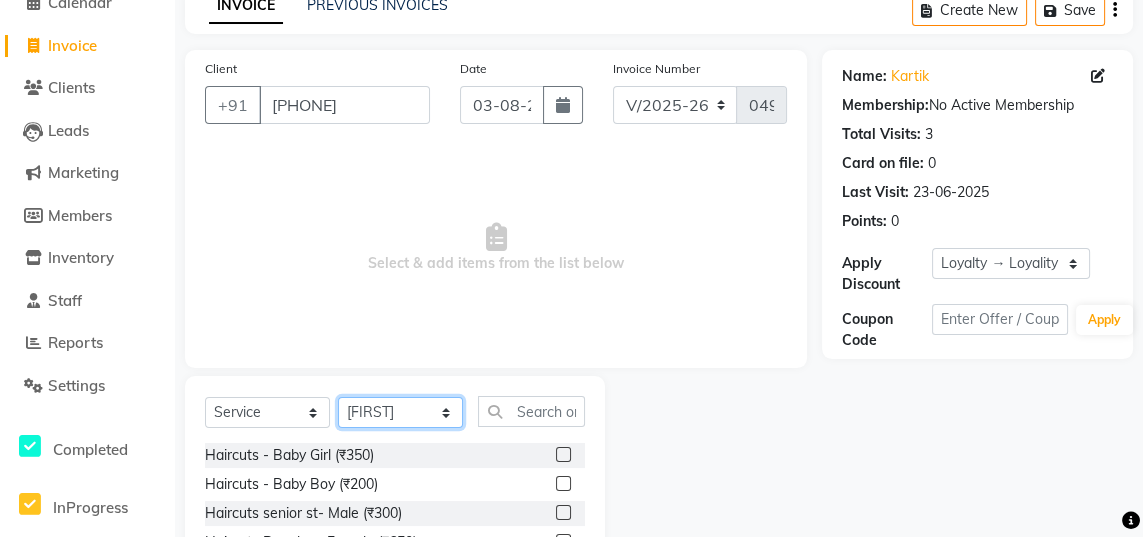 scroll, scrollTop: 102, scrollLeft: 0, axis: vertical 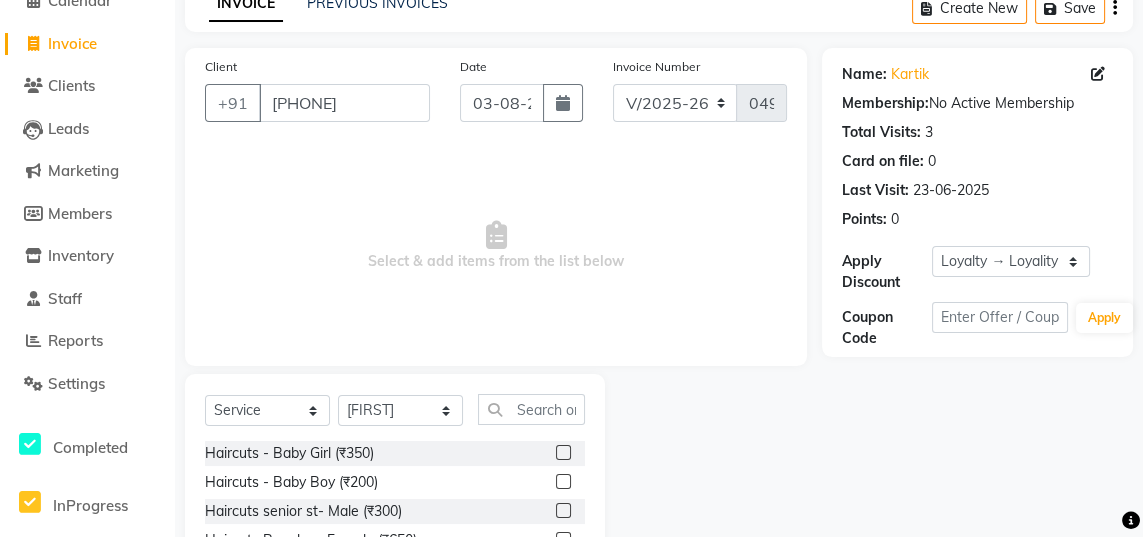 click 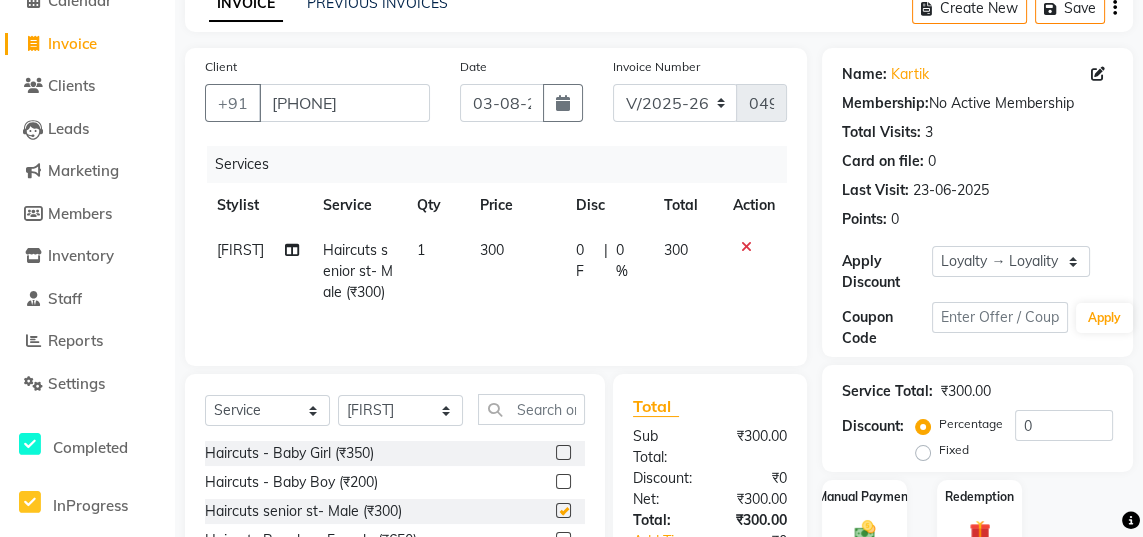 checkbox on "false" 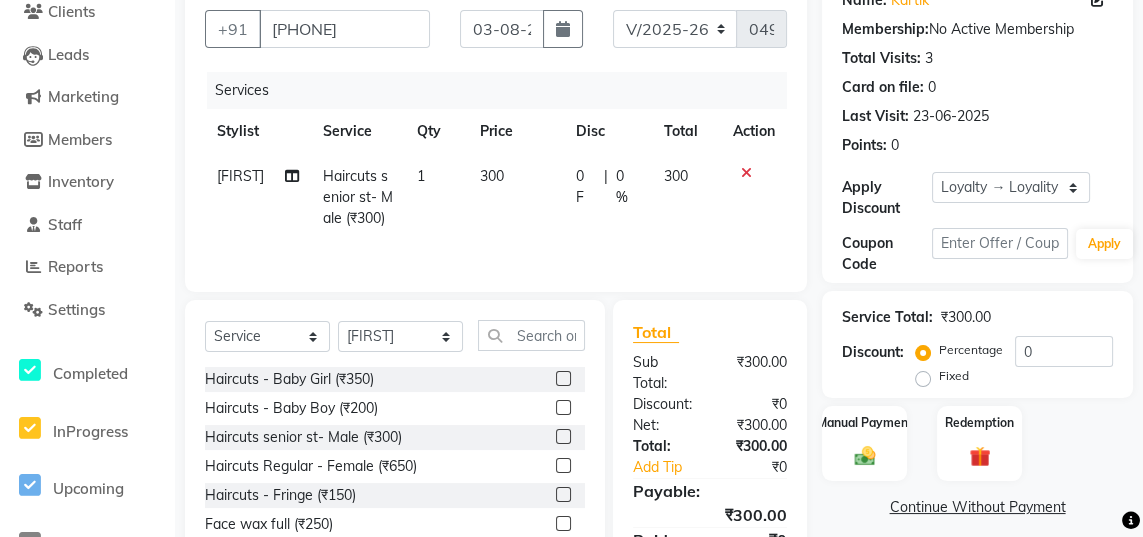 click on "Manual Payment" 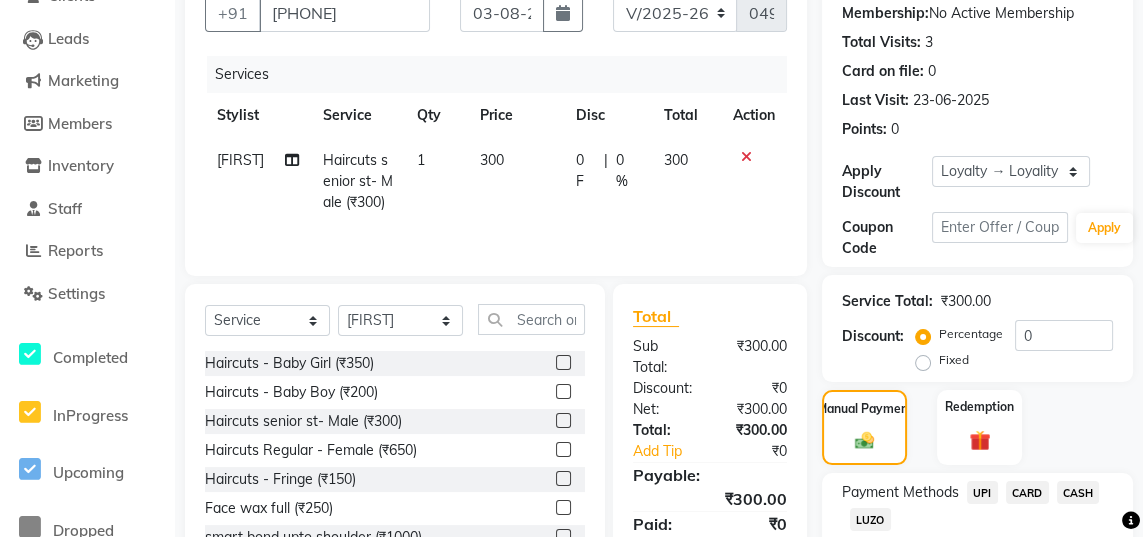 scroll, scrollTop: 222, scrollLeft: 0, axis: vertical 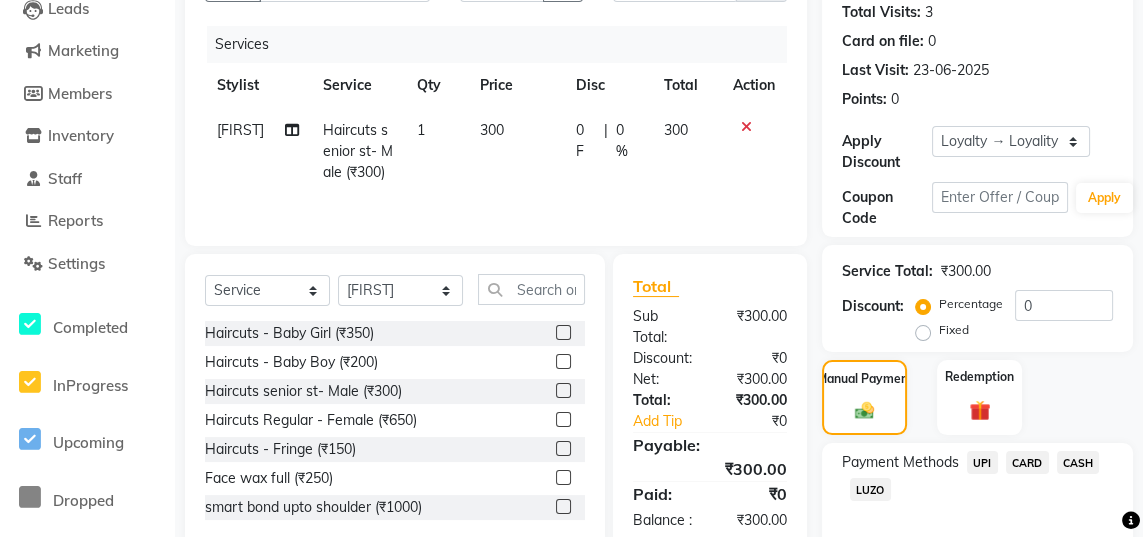 click on "UPI" 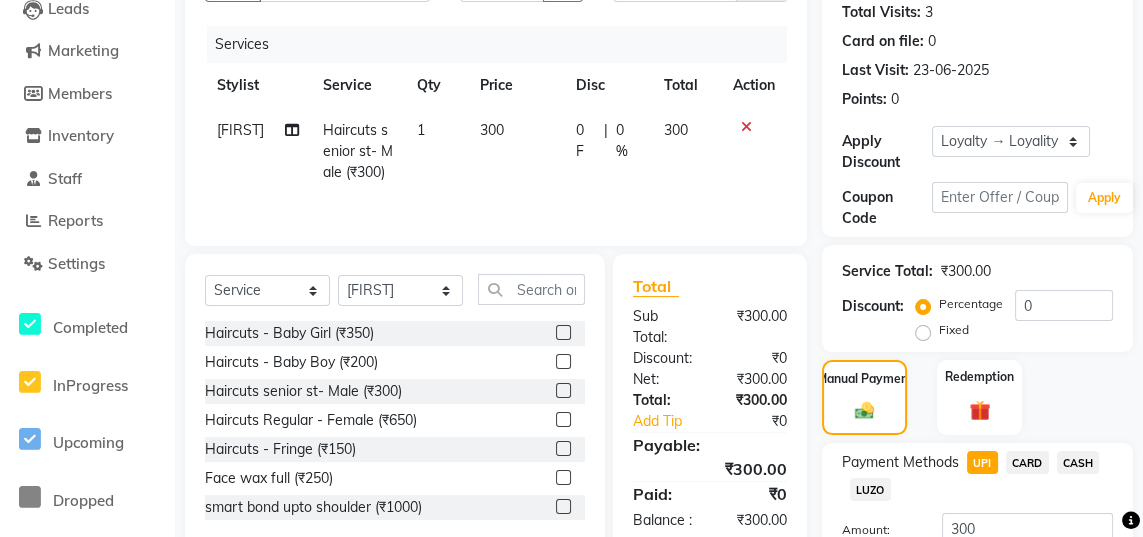 scroll, scrollTop: 277, scrollLeft: 0, axis: vertical 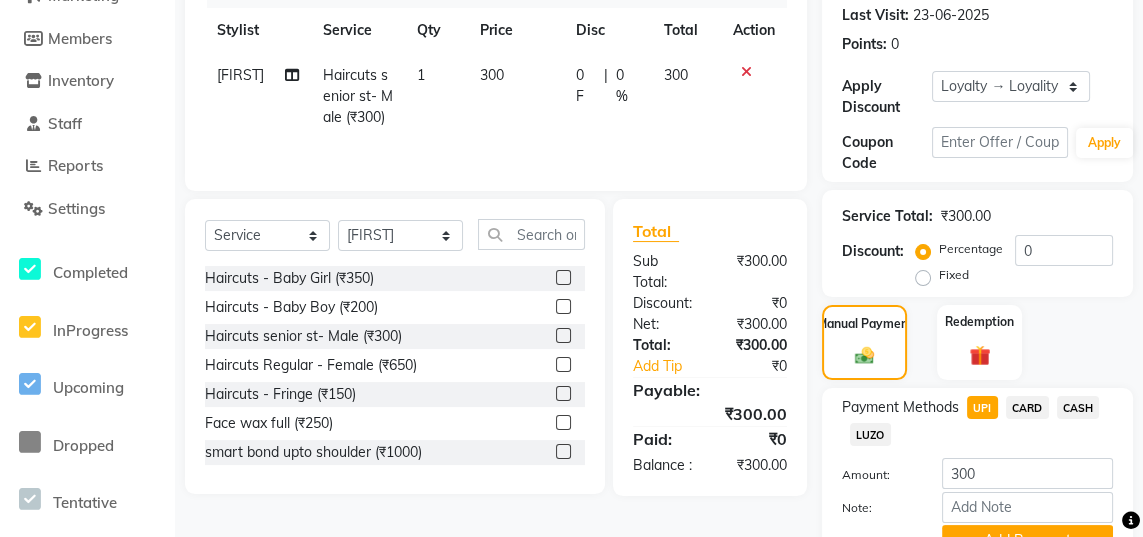 click on "Add Payment" 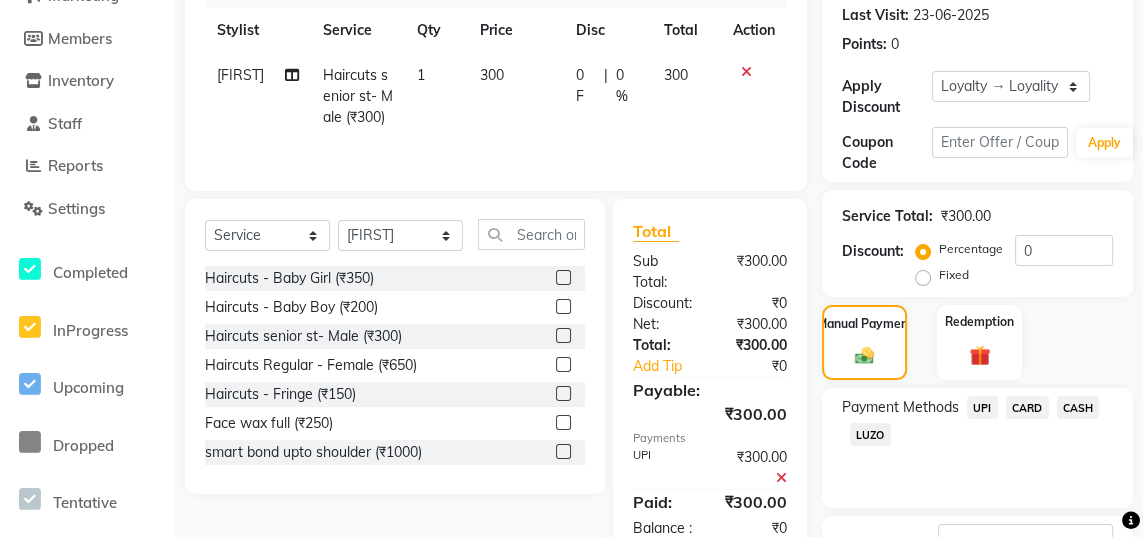 scroll, scrollTop: 413, scrollLeft: 0, axis: vertical 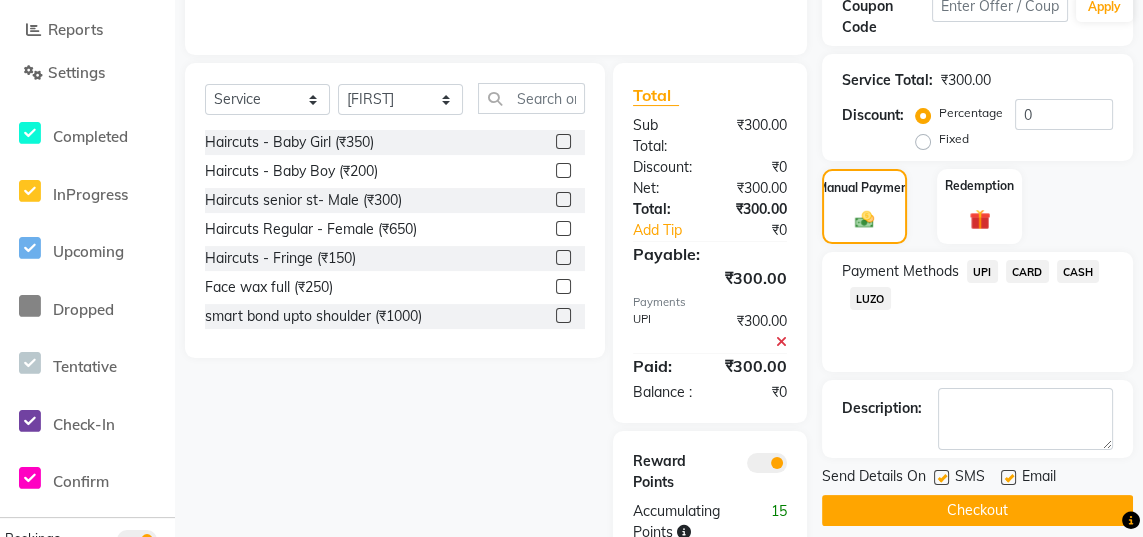 click on "Checkout" 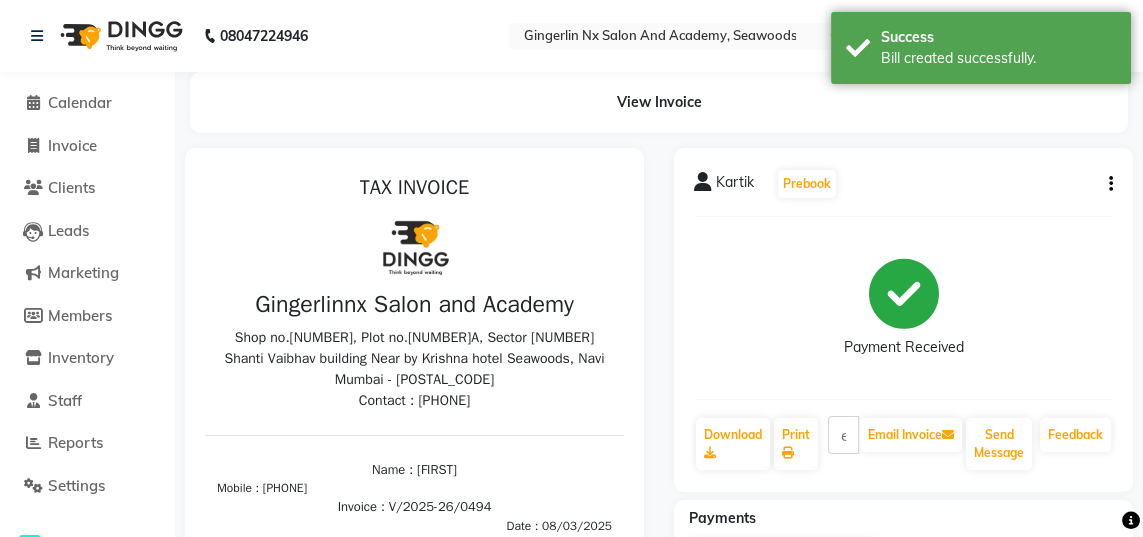 scroll, scrollTop: 0, scrollLeft: 0, axis: both 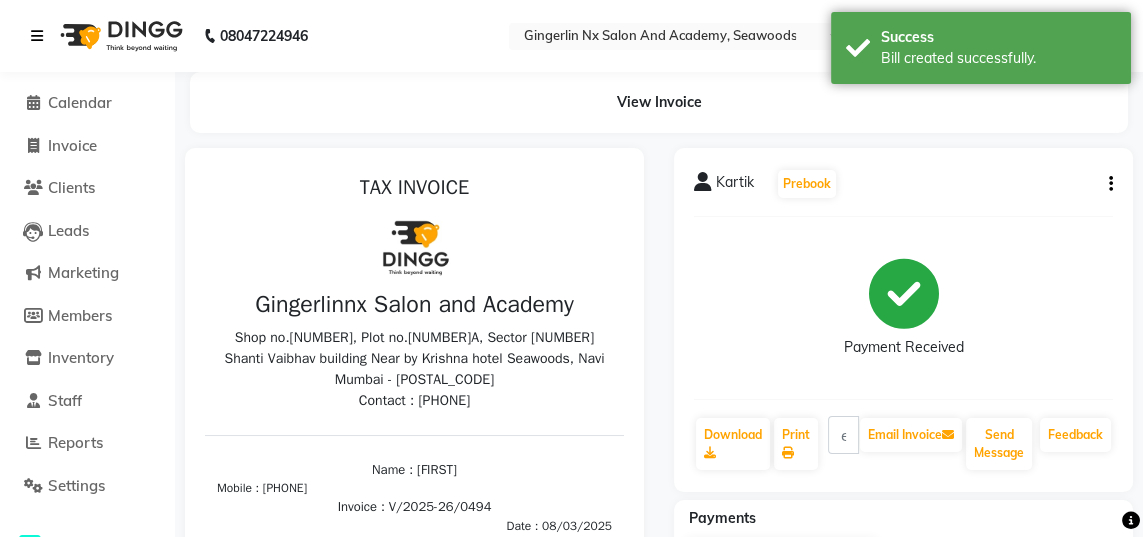 click at bounding box center (41, 36) 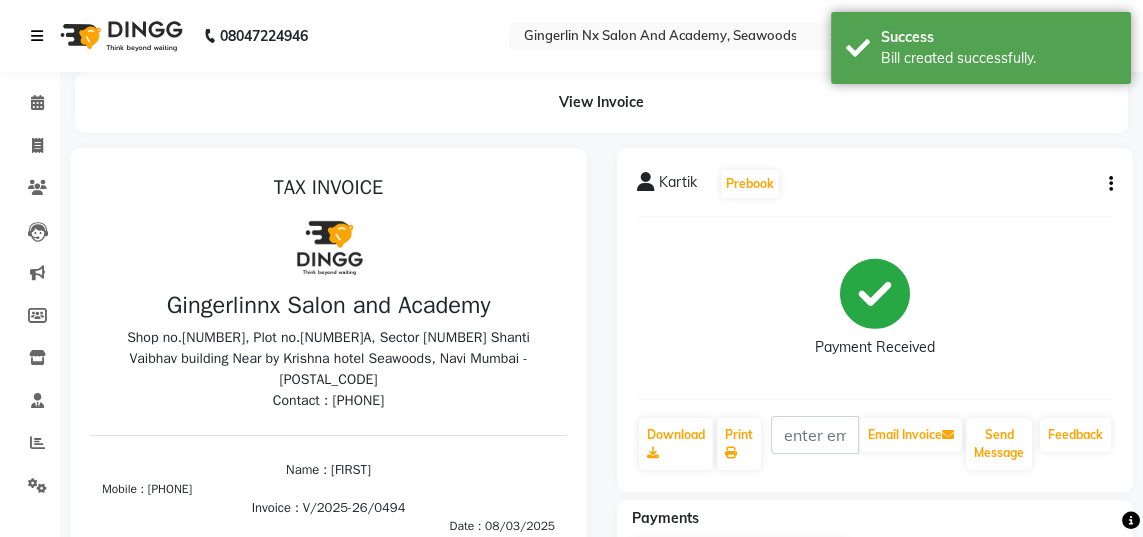 click at bounding box center [37, 36] 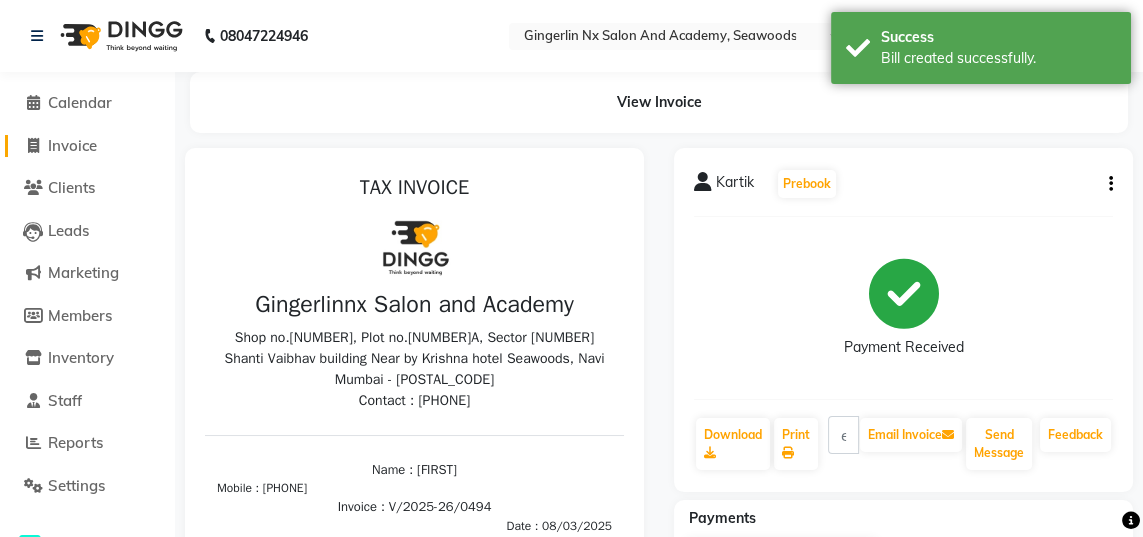 click on "Invoice" 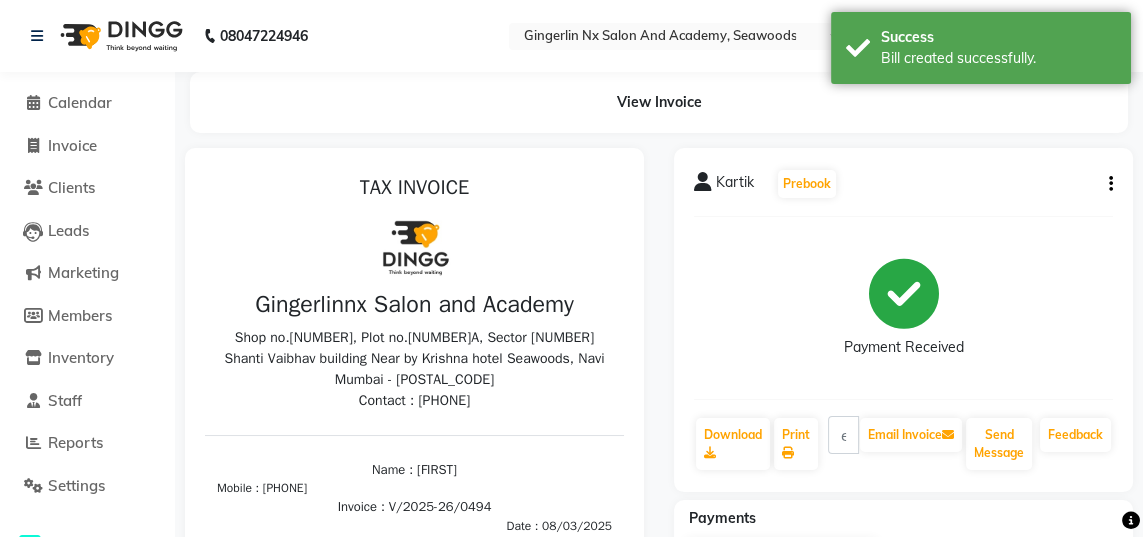select on "480" 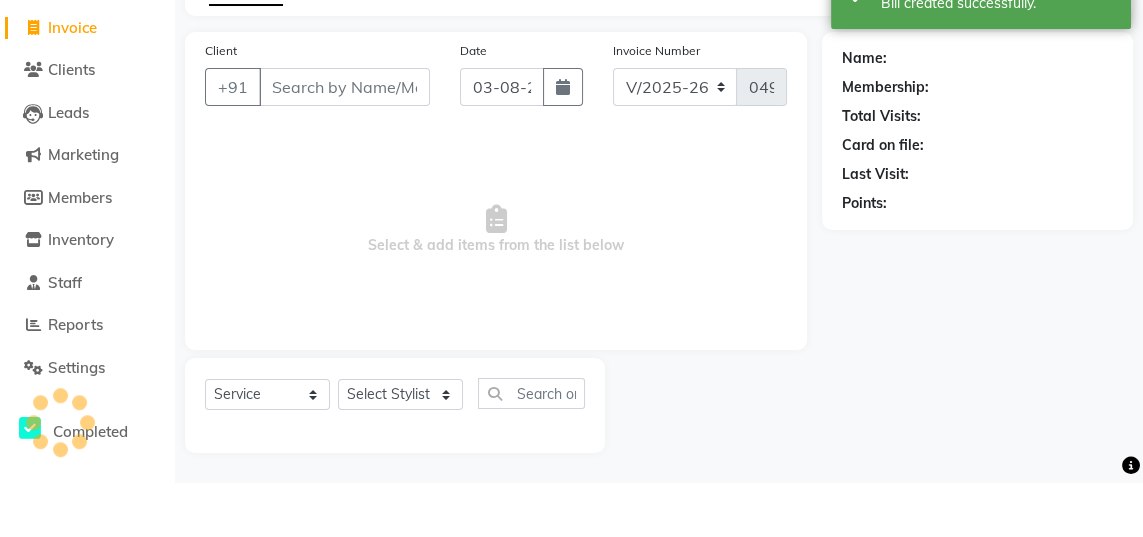 scroll, scrollTop: 63, scrollLeft: 0, axis: vertical 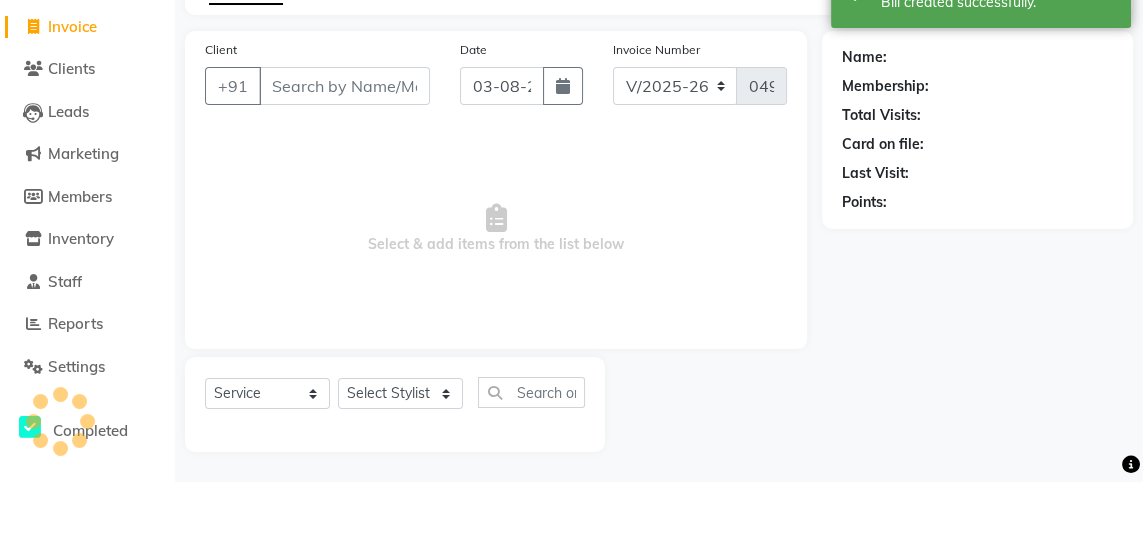 select on "membership" 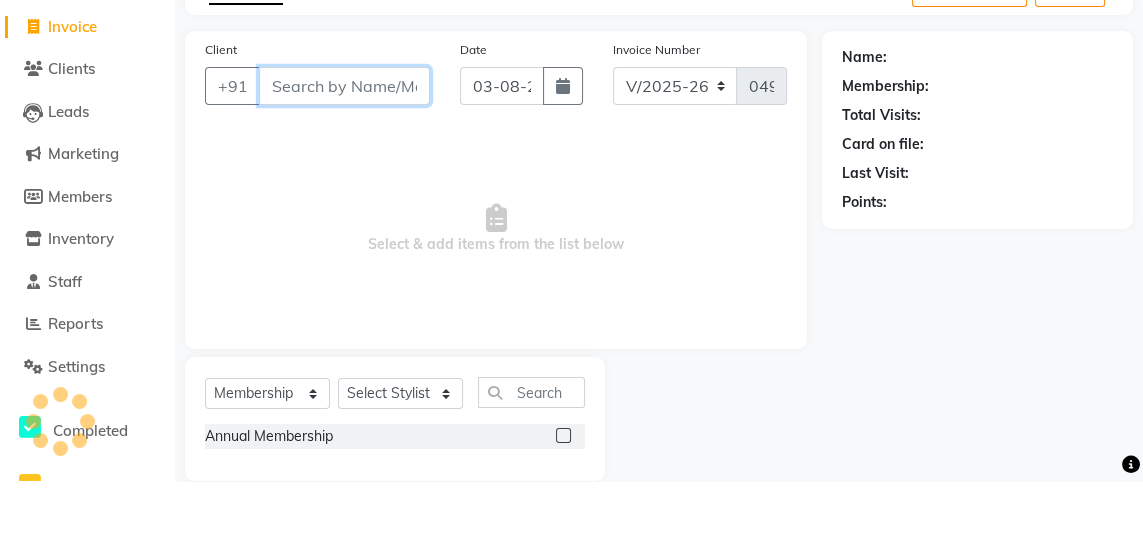 scroll, scrollTop: 63, scrollLeft: 0, axis: vertical 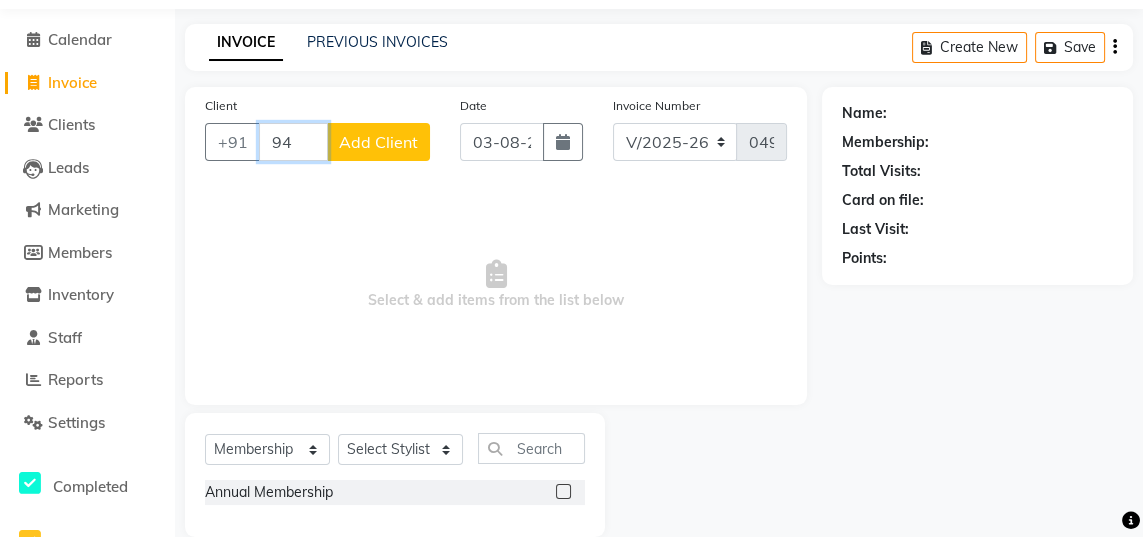 type on "9" 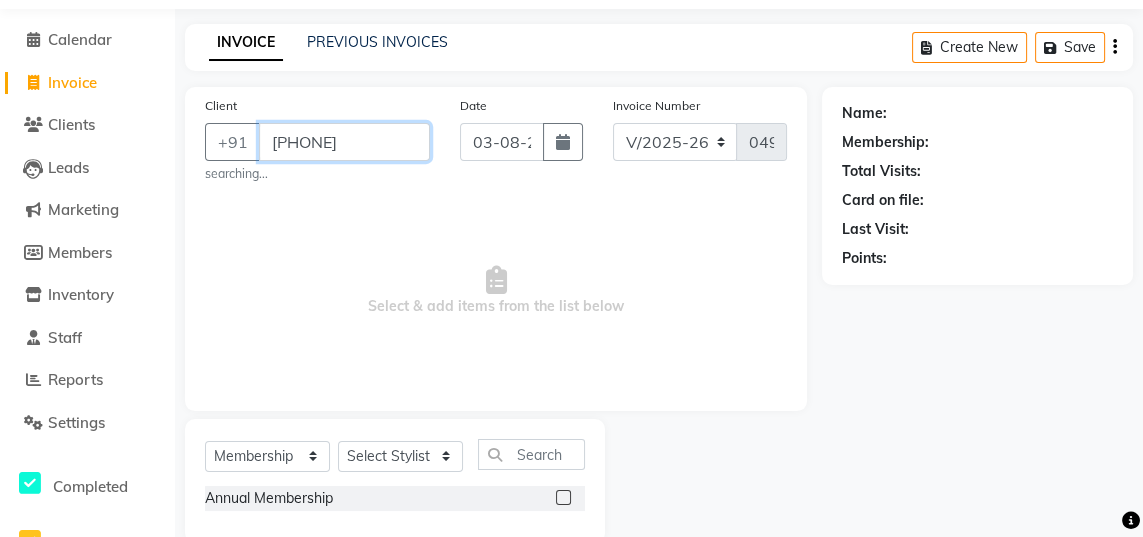 scroll, scrollTop: 0, scrollLeft: 0, axis: both 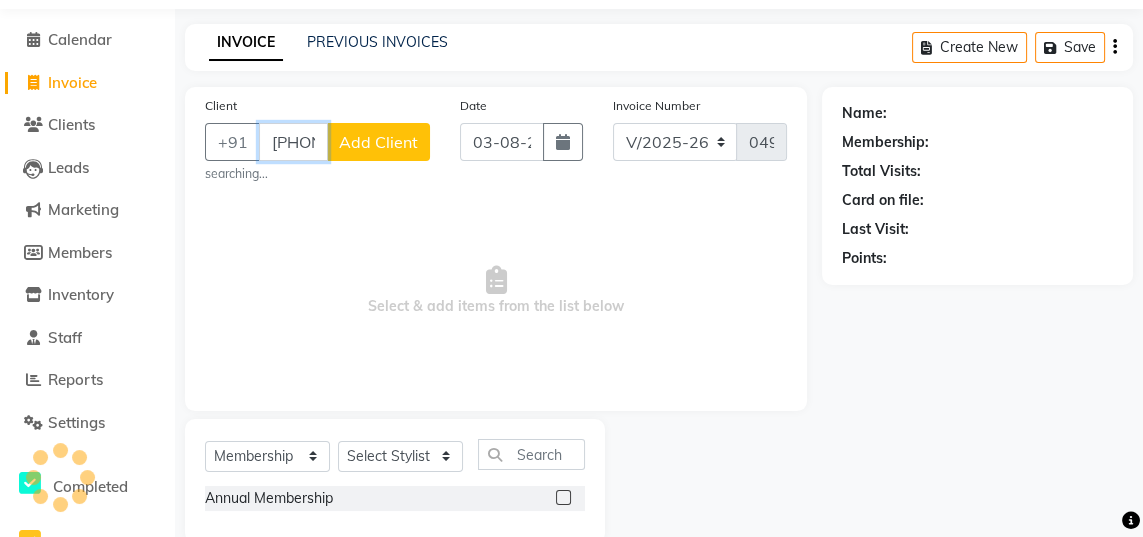 type on "[PHONE]" 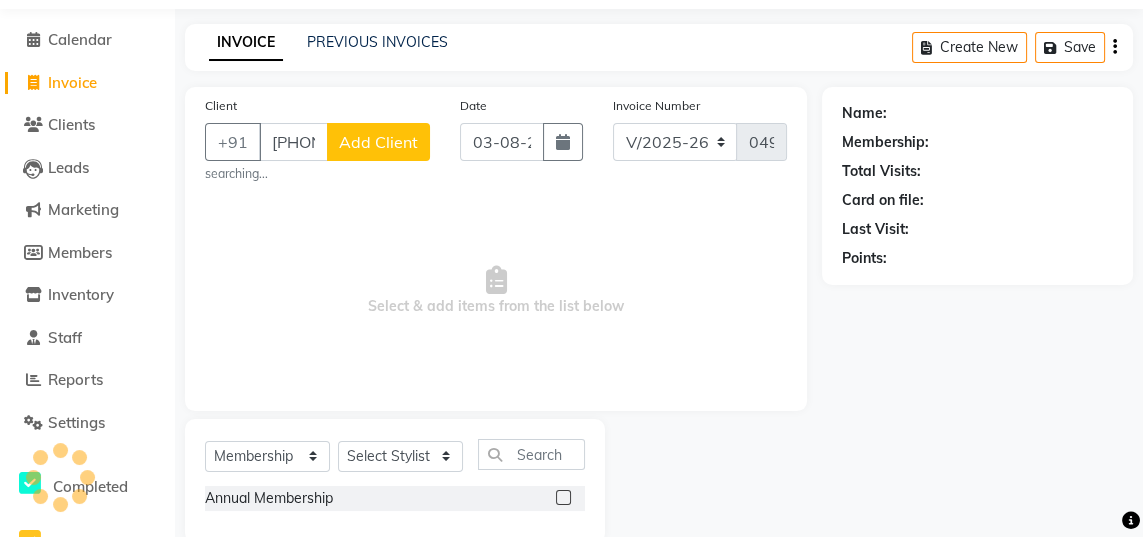 click on "Add Client" 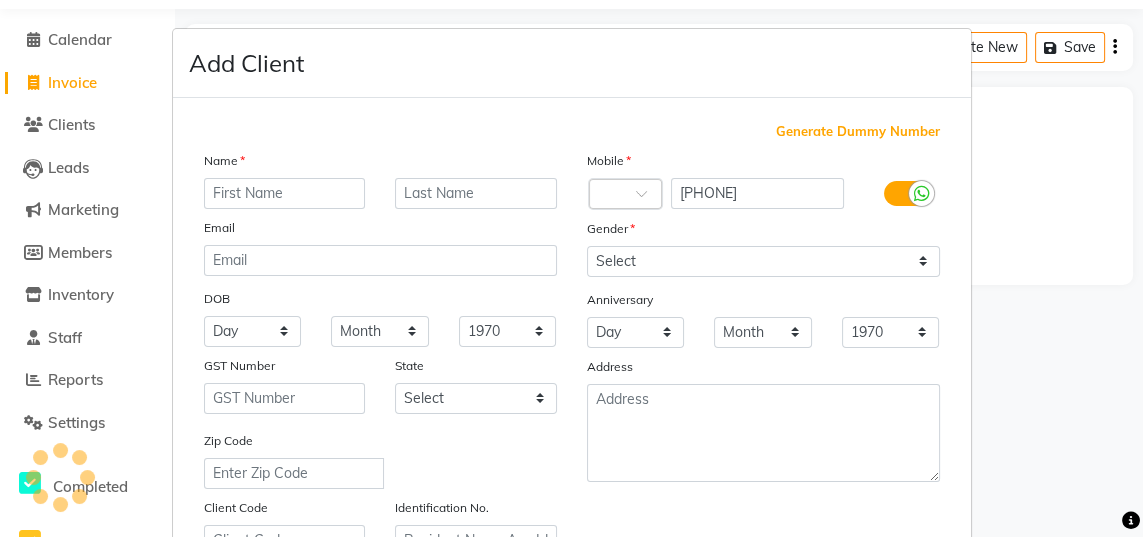 scroll, scrollTop: 63, scrollLeft: 0, axis: vertical 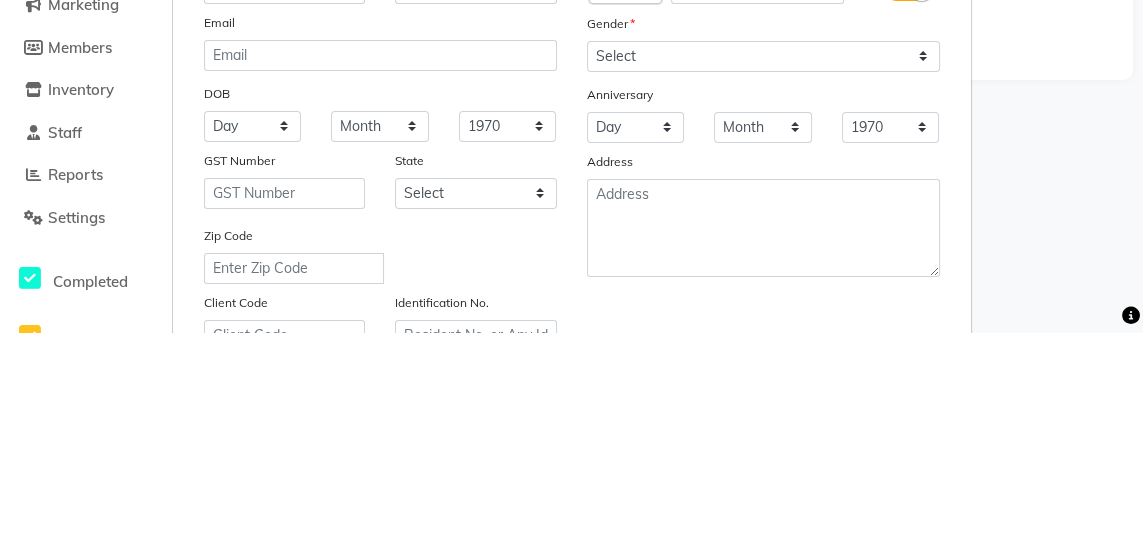 type on "Iti" 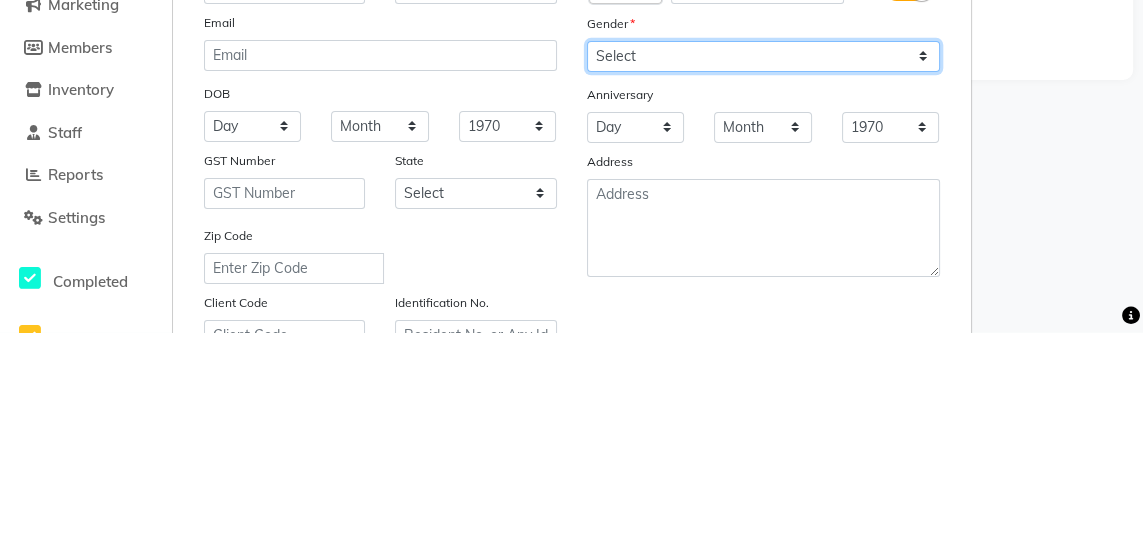 click on "Select Male Female Other Prefer Not To Say" at bounding box center [763, 261] 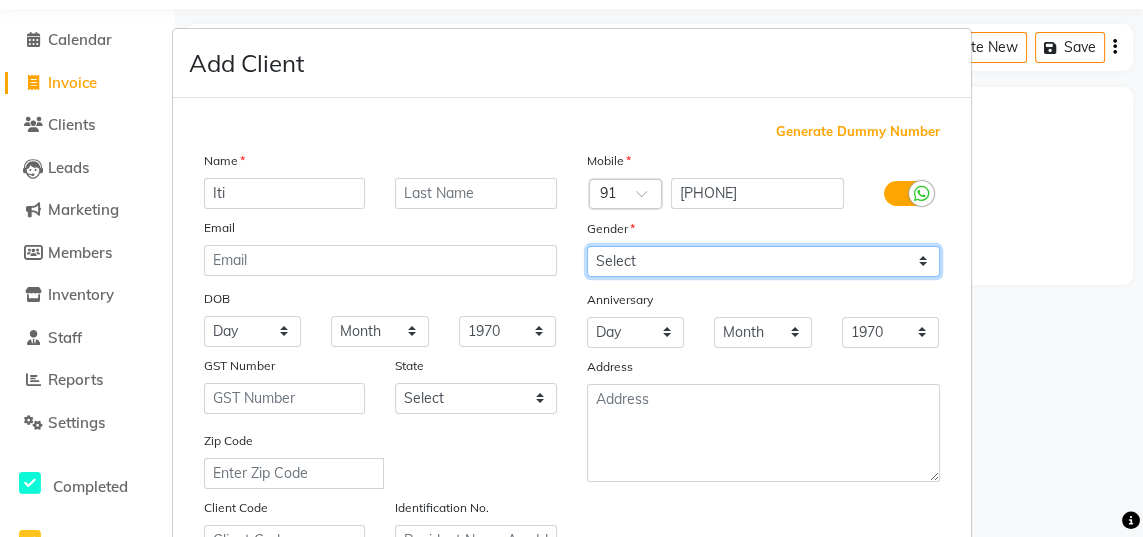 select on "female" 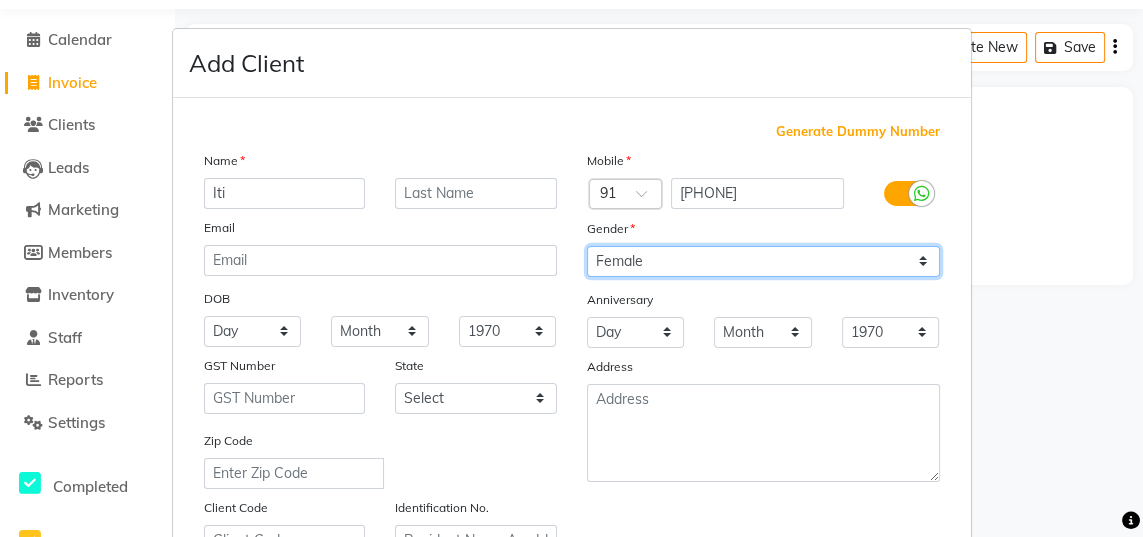 scroll, scrollTop: 288, scrollLeft: 0, axis: vertical 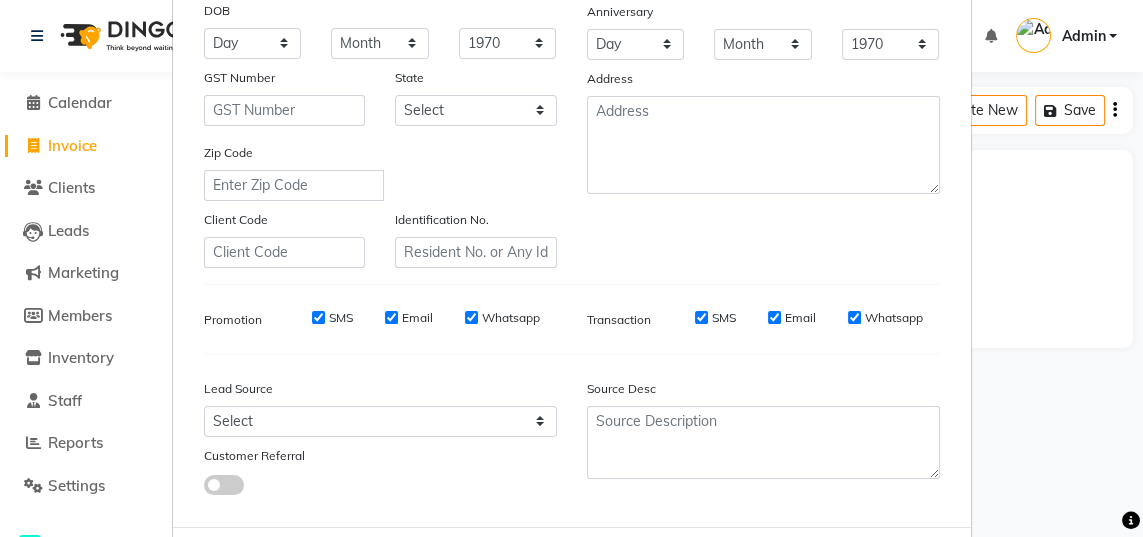 click on "Add" at bounding box center (838, 567) 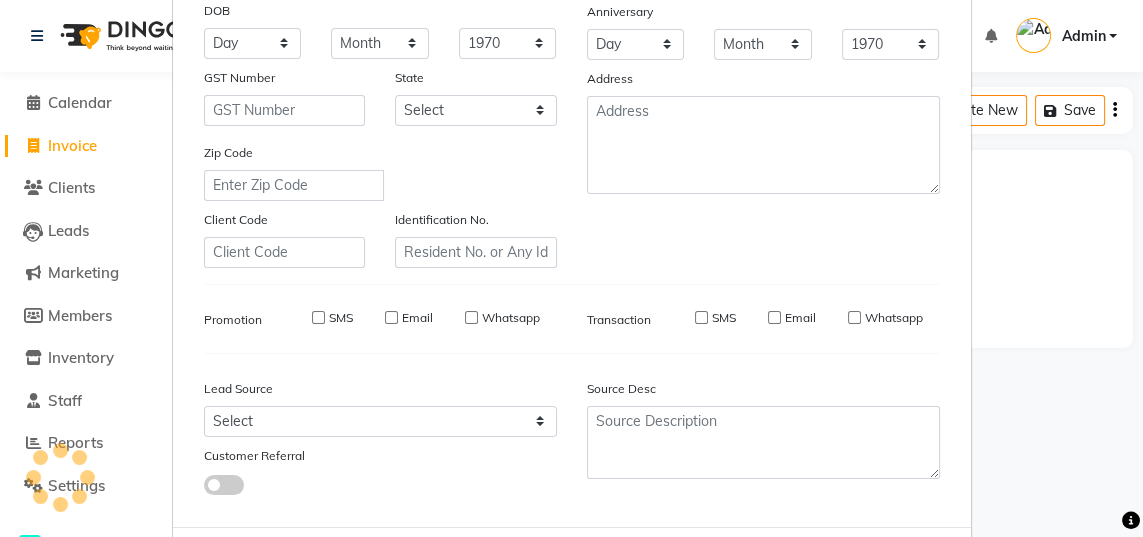 type 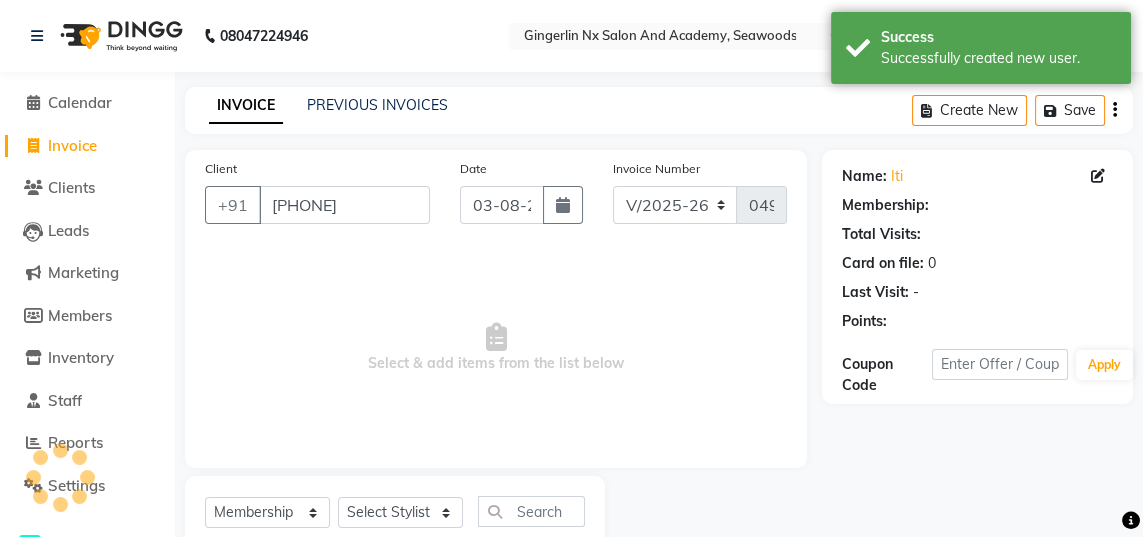 select on "1: Object" 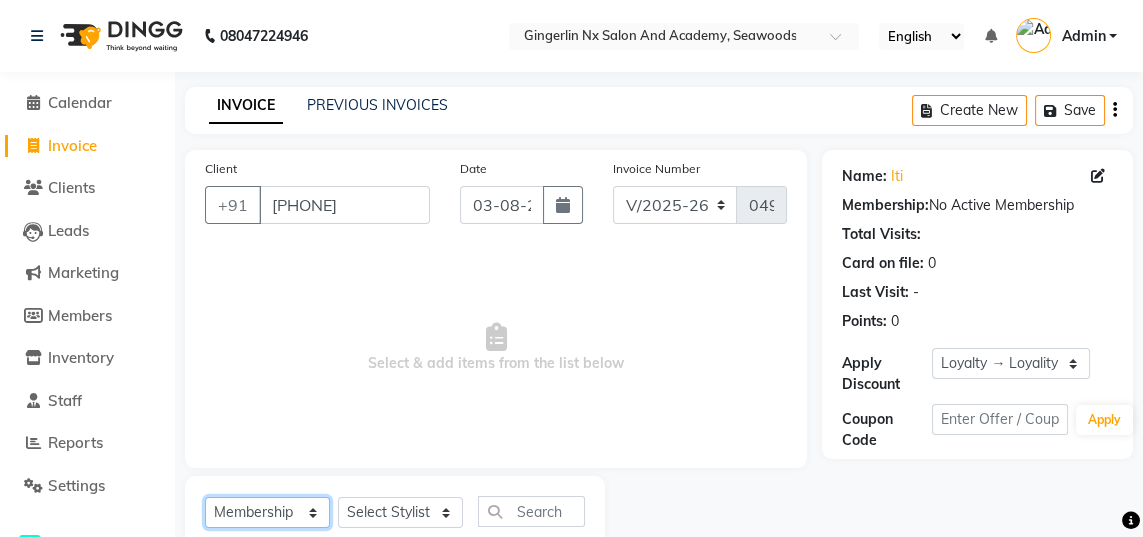 click on "Select  Service  Product  Membership  Package Voucher Prepaid Gift Card" 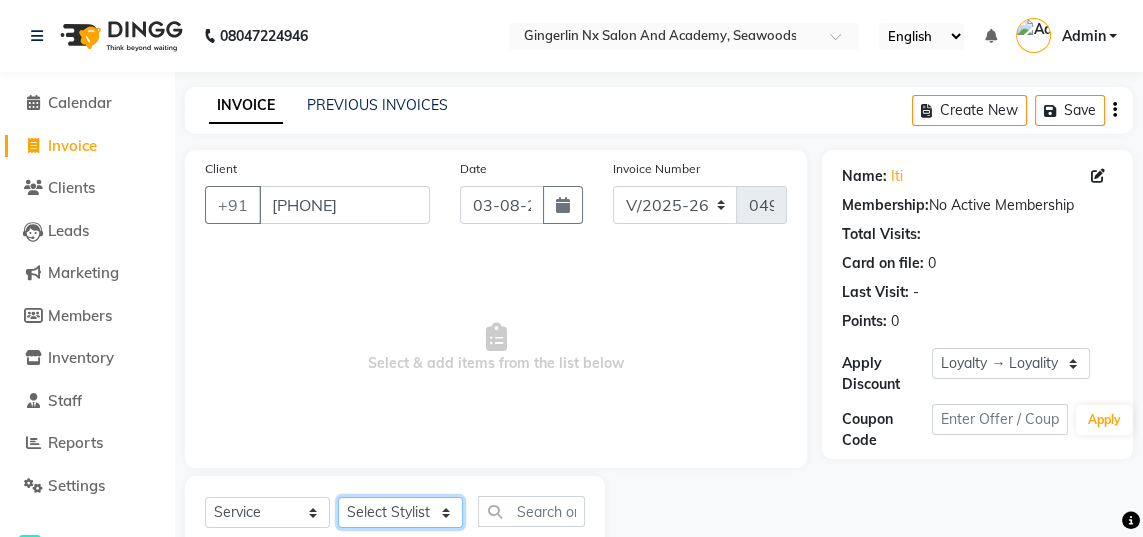 click on "Select Stylist [FIRST] [FIRST] [FIRST] [FIRST] [FIRST] [FIRST]" 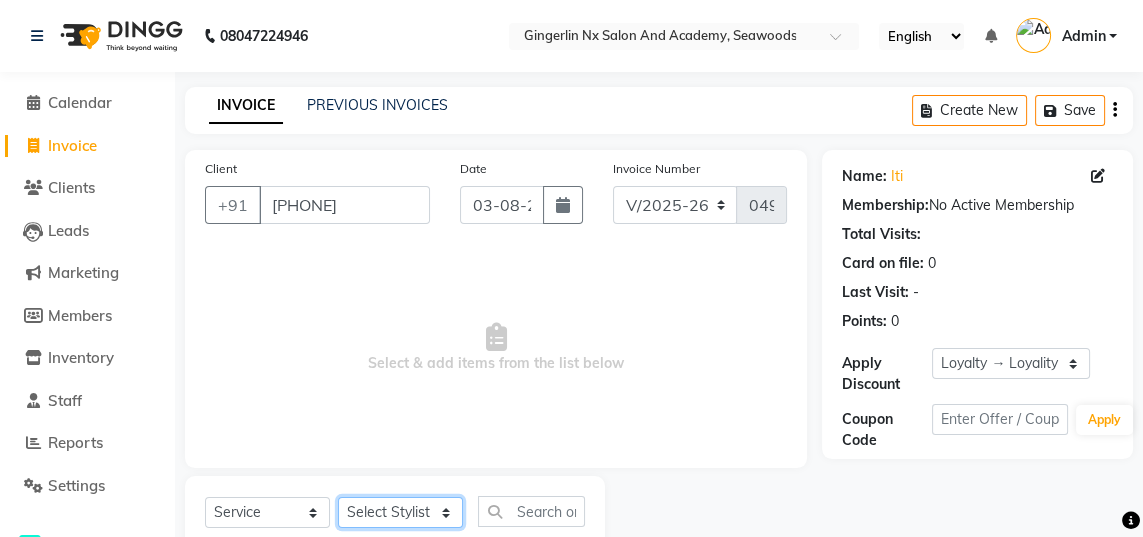 select on "84215" 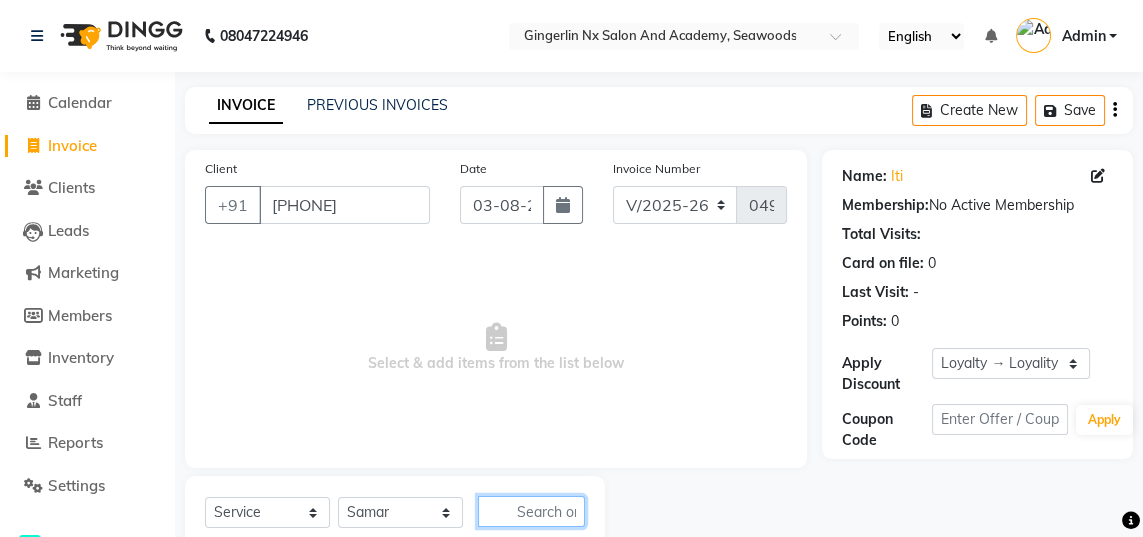 click 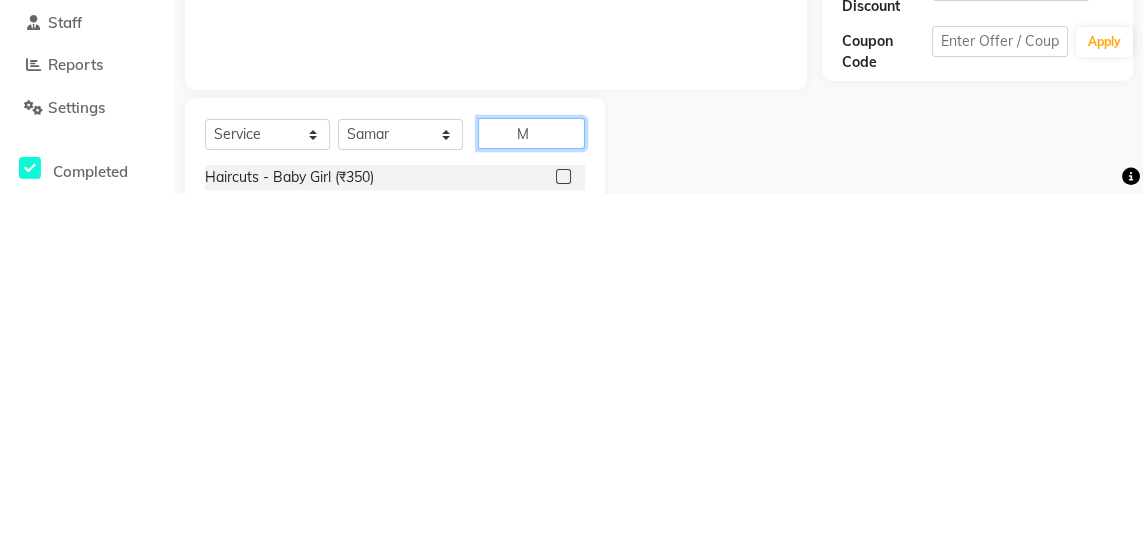 scroll, scrollTop: 58, scrollLeft: 0, axis: vertical 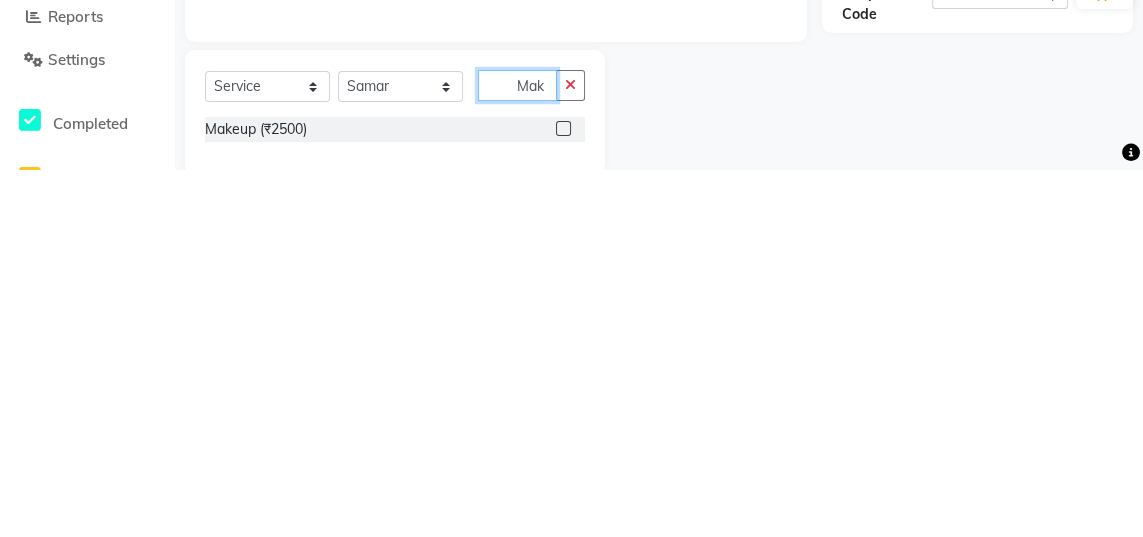 type on "Mak" 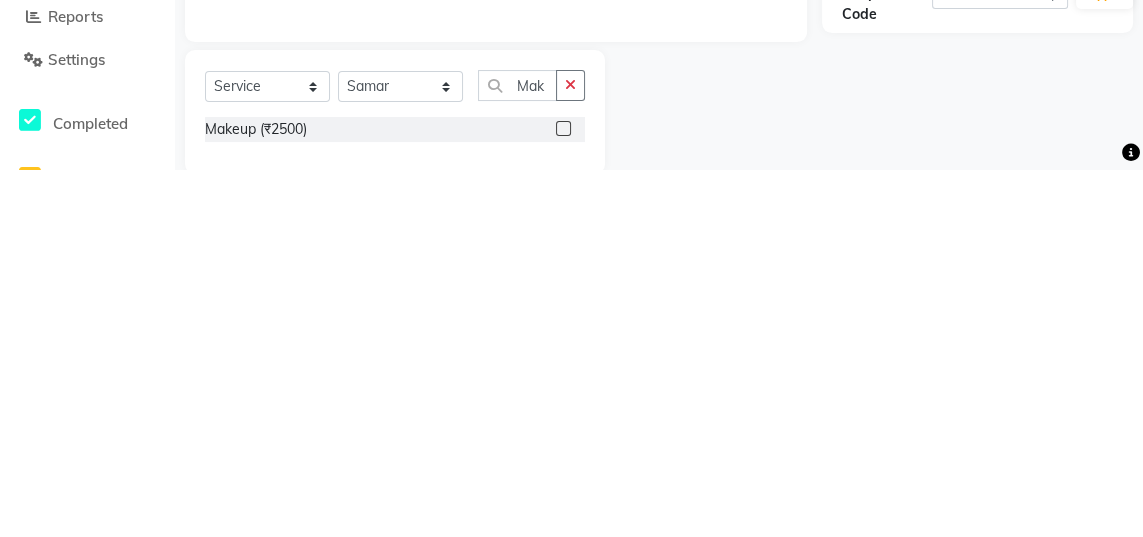 click 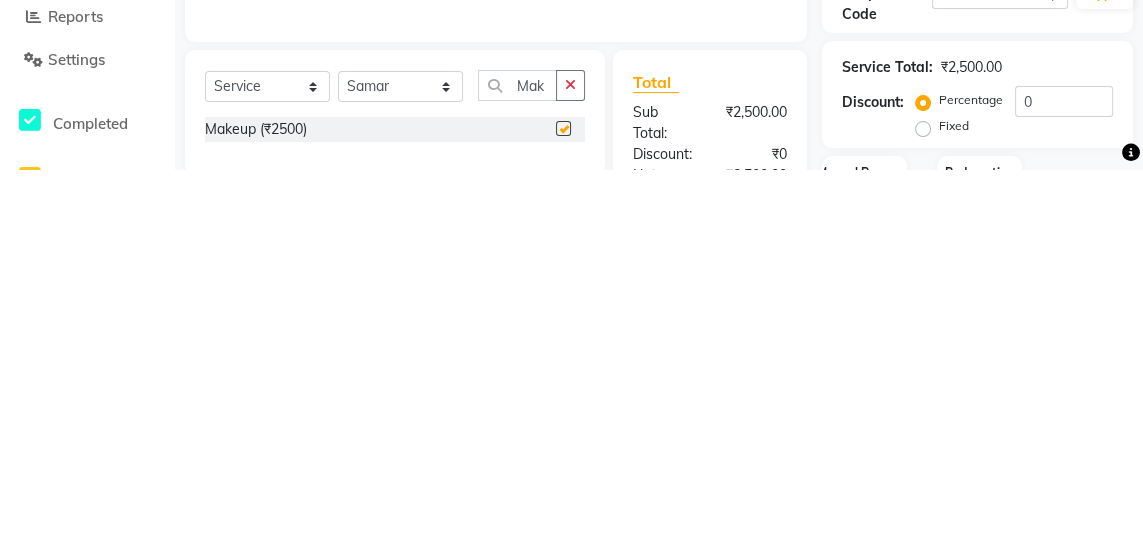 scroll, scrollTop: 58, scrollLeft: 0, axis: vertical 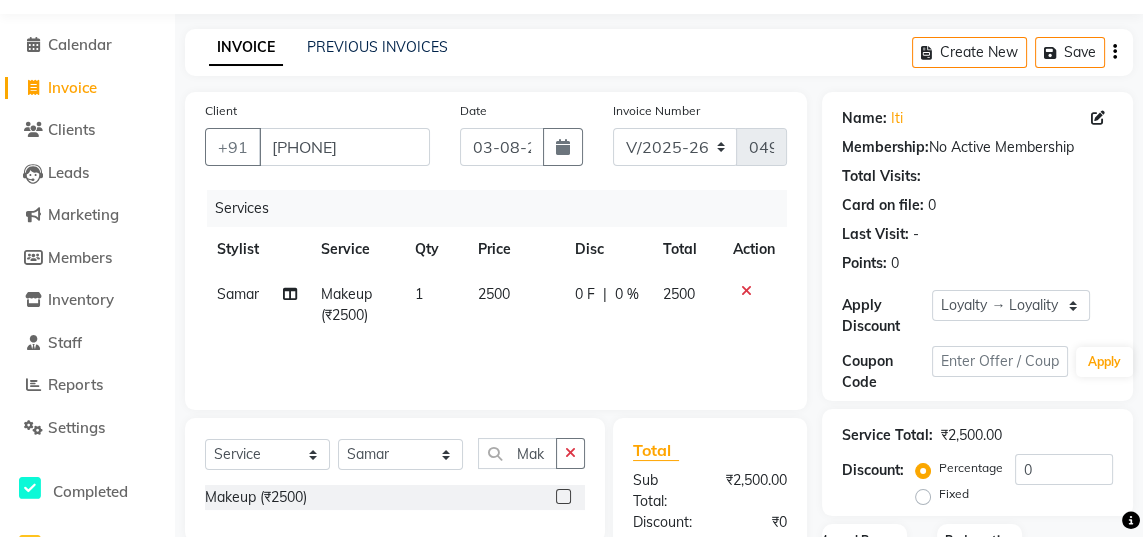 checkbox on "false" 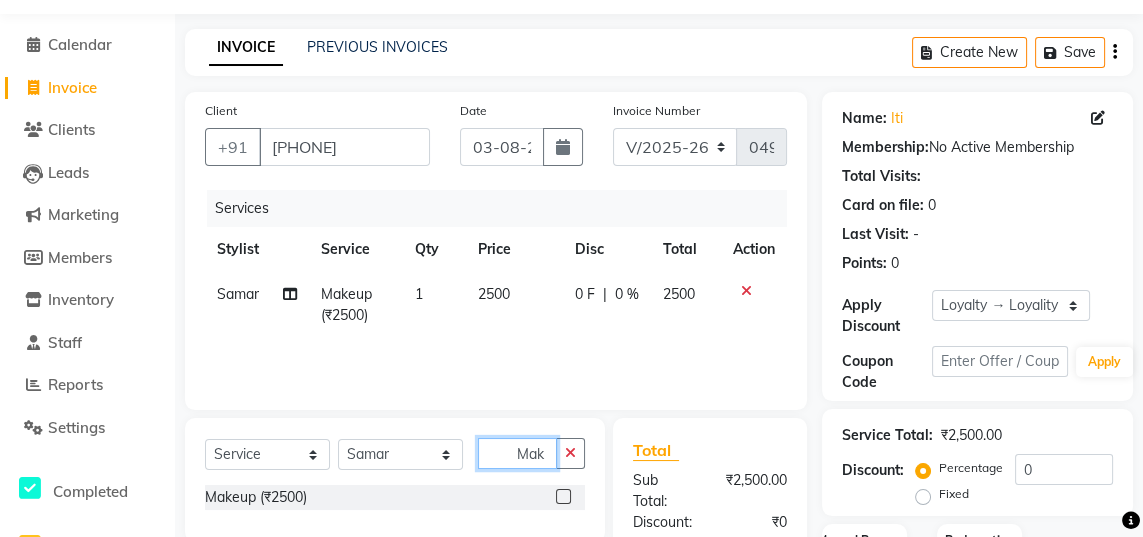 click on "Mak" 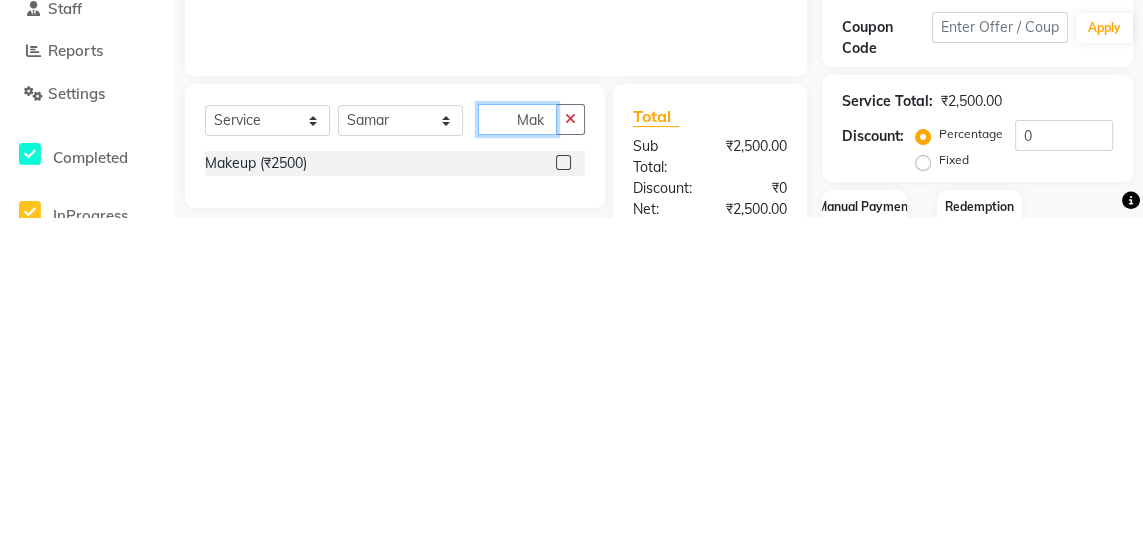 scroll, scrollTop: 82, scrollLeft: 0, axis: vertical 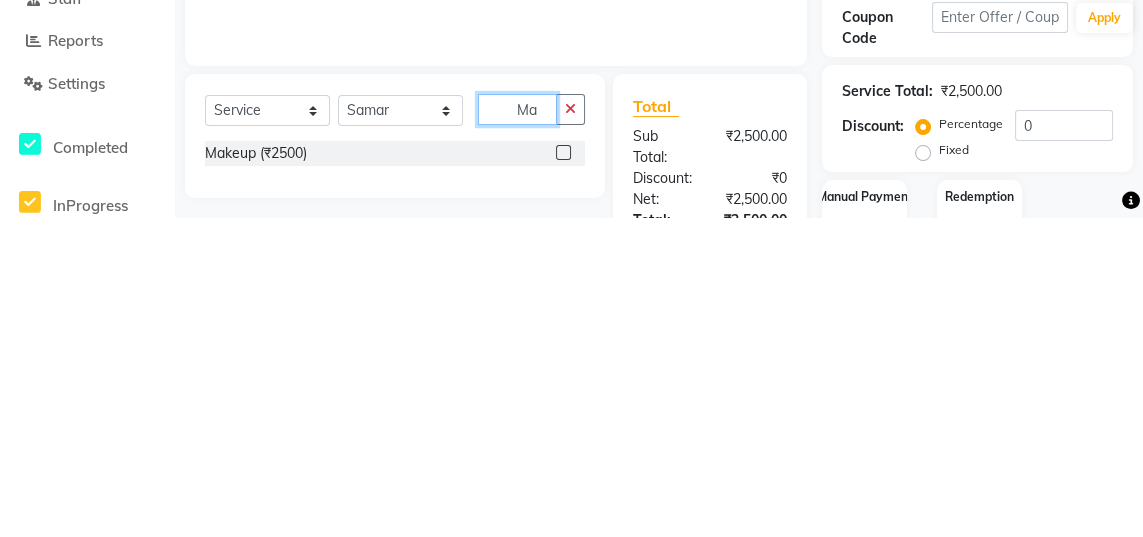 type on "M" 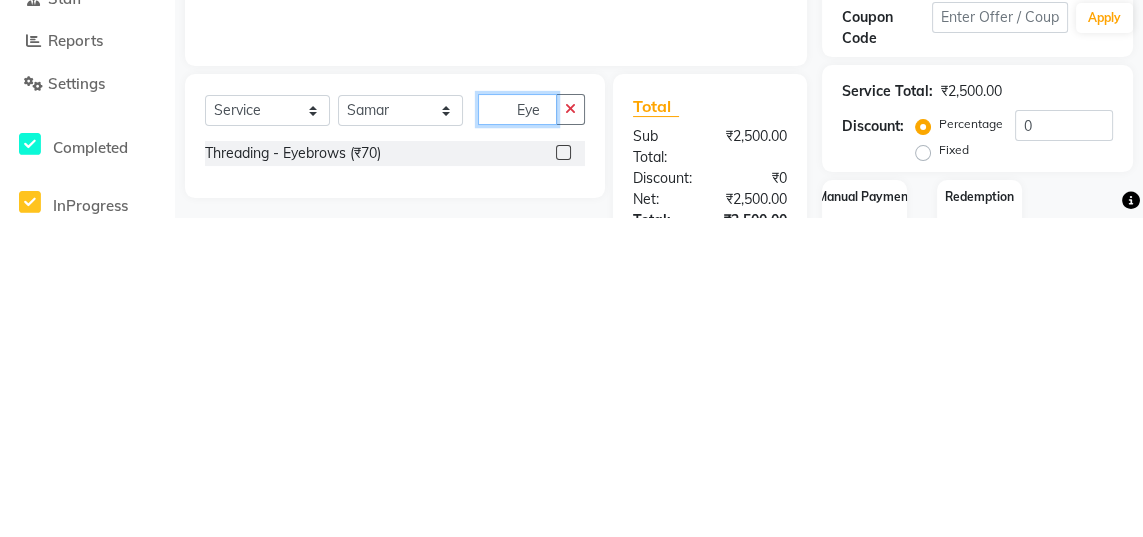 type on "Eye" 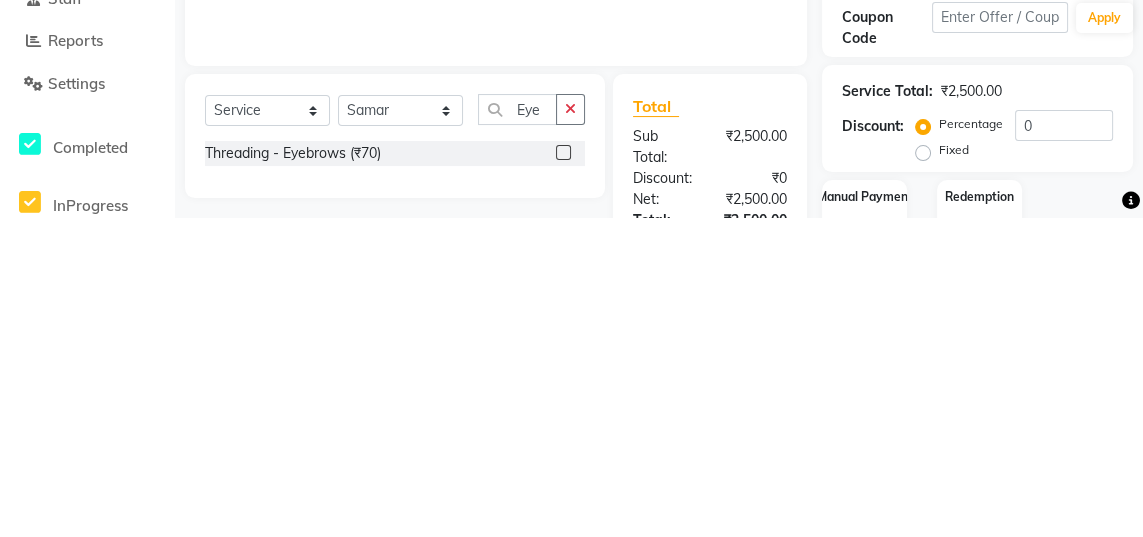 click 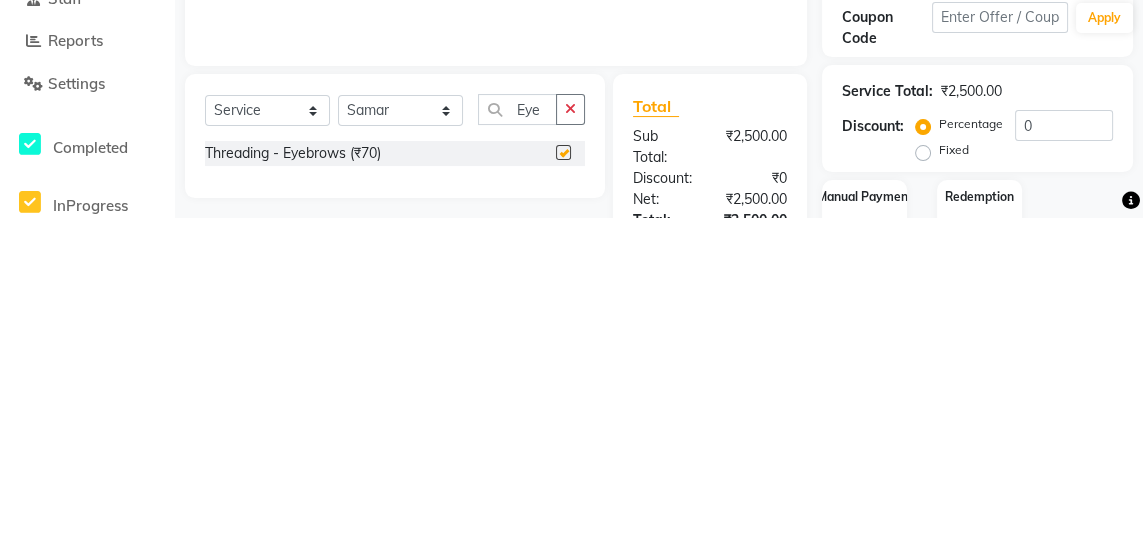 scroll, scrollTop: 82, scrollLeft: 0, axis: vertical 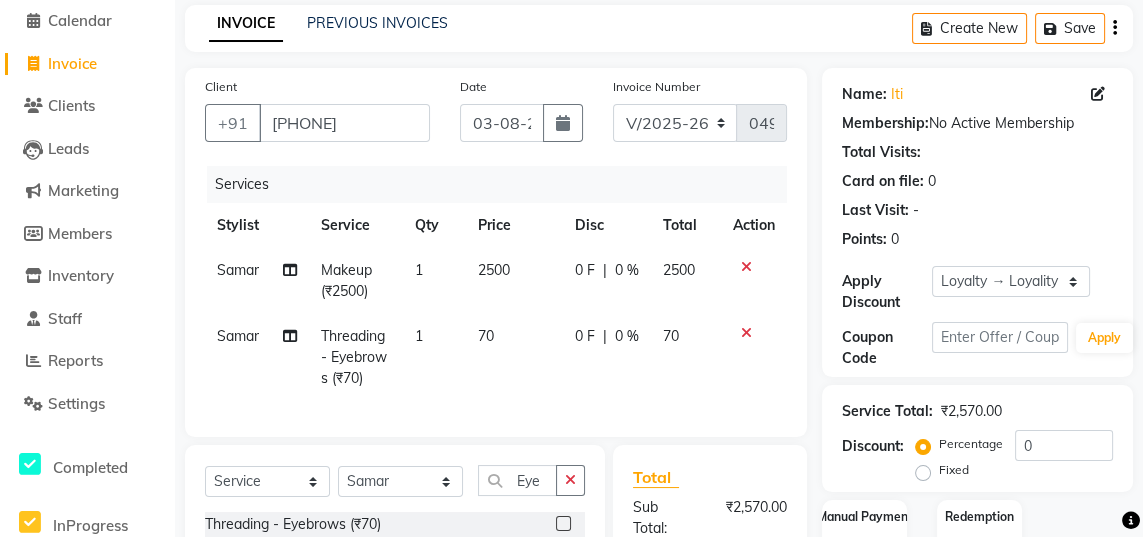 checkbox on "false" 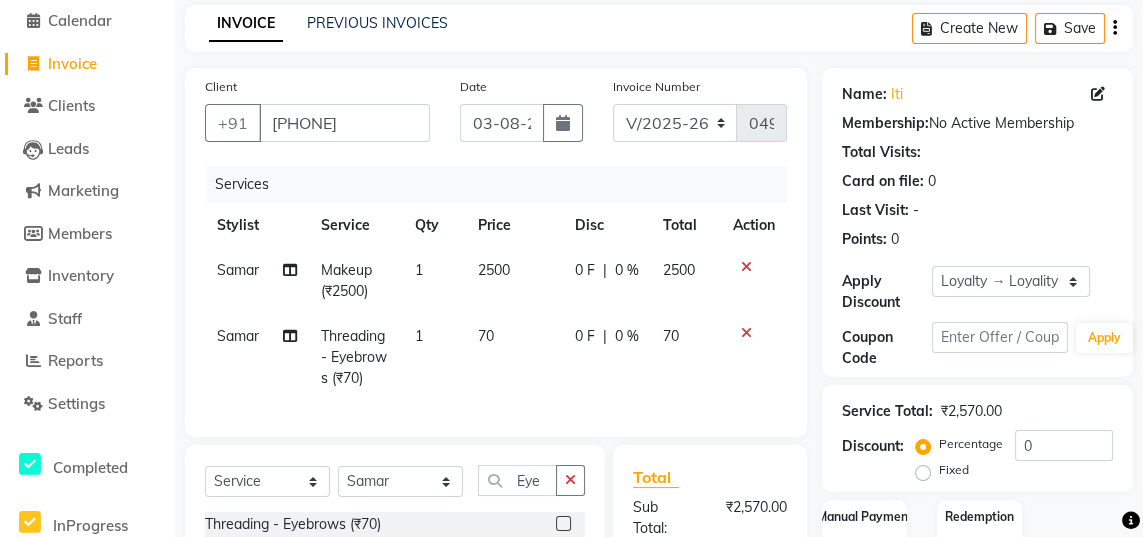 click on "2500" 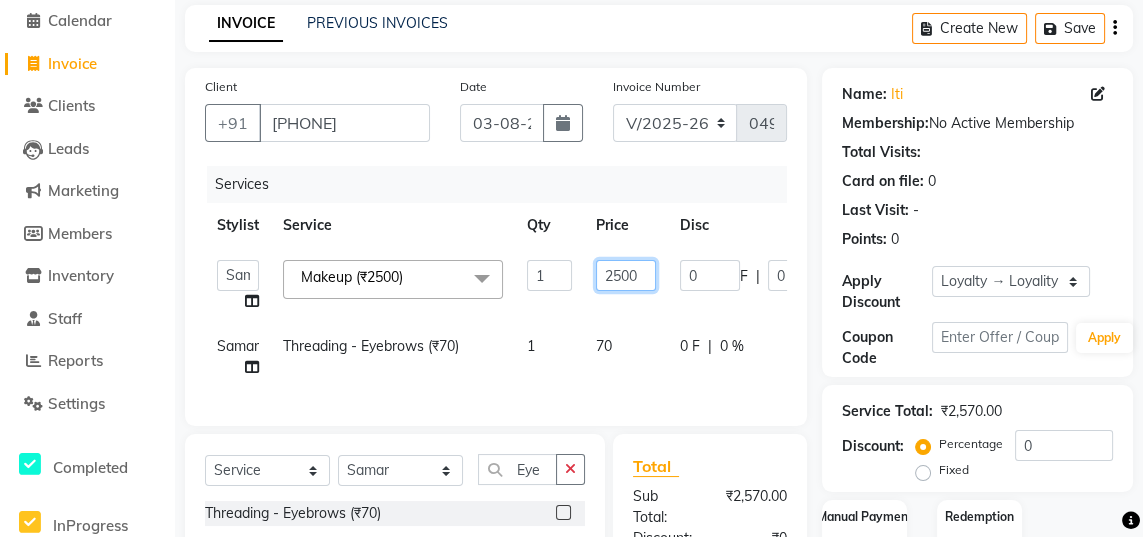 click on "2500" 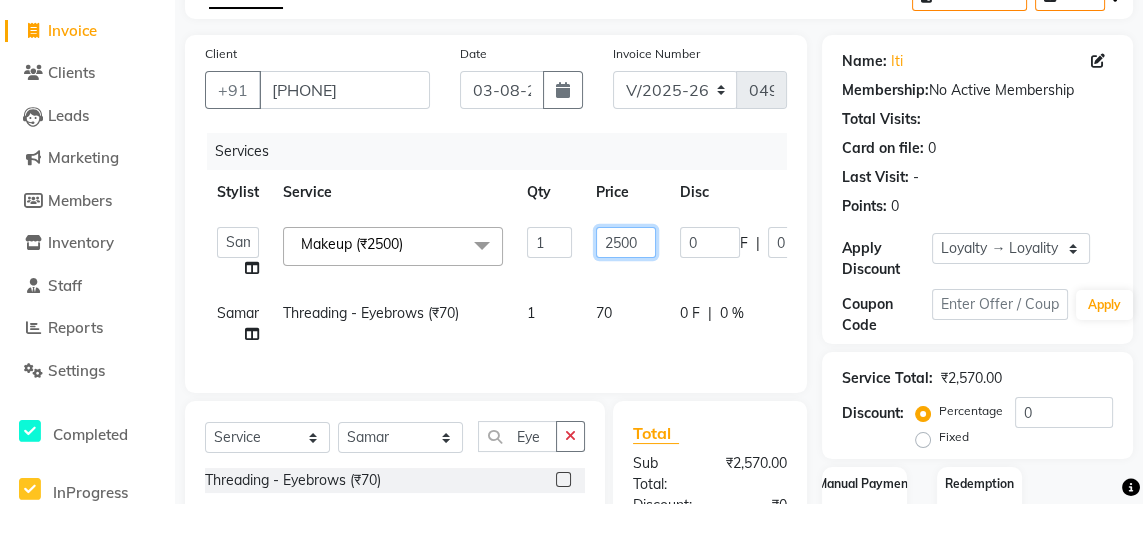 scroll, scrollTop: 82, scrollLeft: 0, axis: vertical 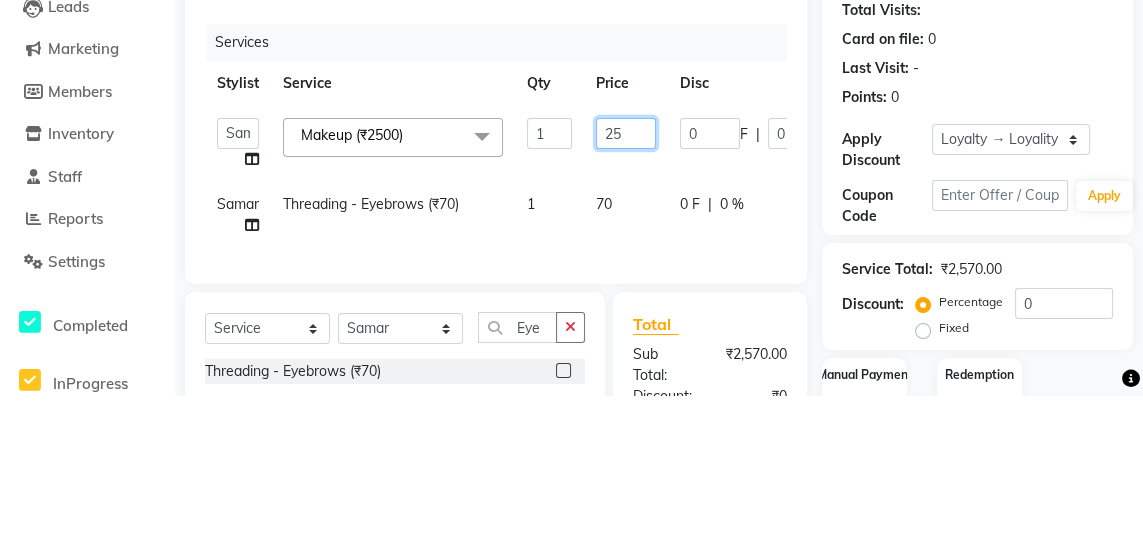 type on "2" 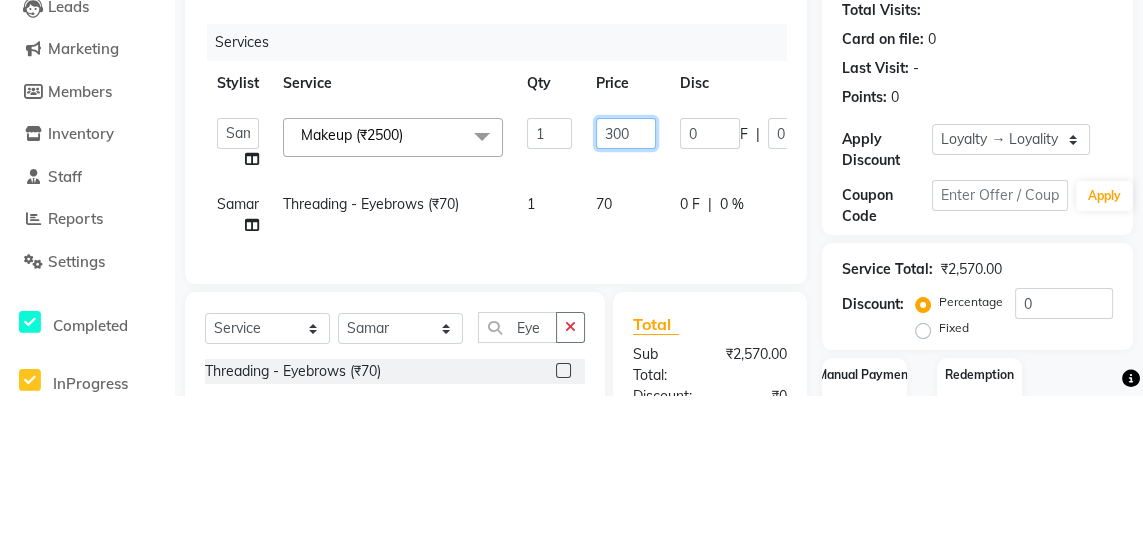 type on "3000" 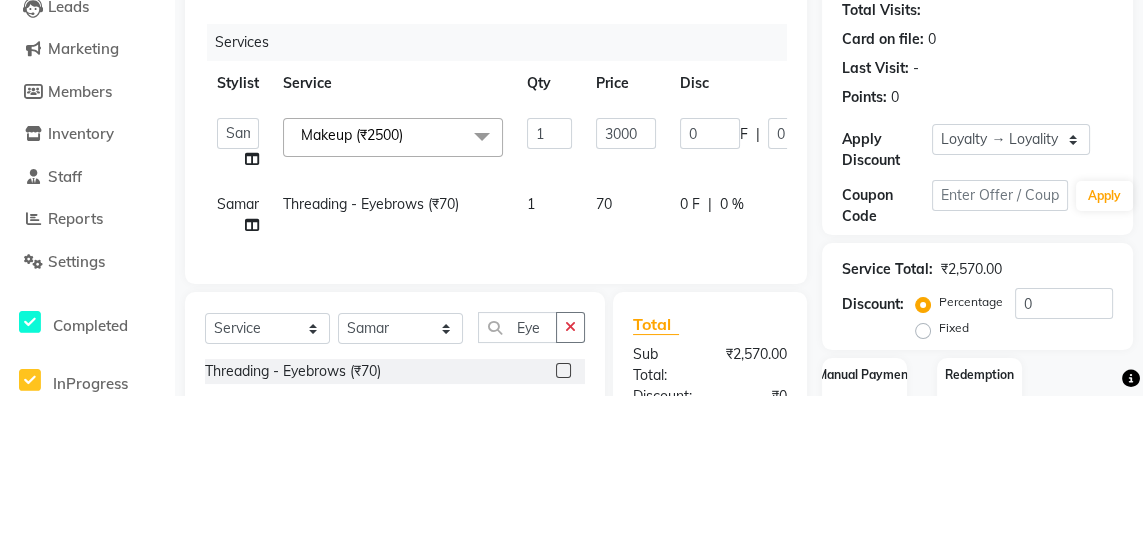 click on "[FIRST] [FIRST] [FIRST] [FIRST] [FIRST] [FIRST] Makeup (₹2500)  x Haircuts - Baby Girl (₹350) Haircuts - Baby Boy (₹200) Haircuts senior st- Male (₹300) Haircuts Regular - Female  (₹650) Haircuts - Fringe (₹150) Face wax full (₹250) smart bond upto shoulder (₹1000) smart bond below shoulder (₹1200) Haircuts Sr. Stylist - Female  (₹800) Haircuts Director - Female  (₹1000) Haircuts Sr. Stylist - Male (₹300) Haircuts Director- Male (₹500) streaks (₹250) cystein wash upto shoulder (₹350) cystien wash below shoulder (₹350) Botox (₹5000) Nanoplastia (₹6000) Makeup (₹2500) Olaplex (₹1500) Back neck bleach (₹400) Neck bleach (₹400) Arms bleach (₹600) Feet bleach  (₹300) Back bleach (₹600) Half leg bleach (₹600) Full legs bleach  (₹800) Charcol faical (₹2800) Radiance  (₹2500) Face bleach (₹400) D tan face  (₹850) D tan hand (₹1200) D tan feet (₹500) Sealer (₹1300) Inforcer shampoo (₹990) Taksh mask (₹1080) Taksh (₹990) Avacado (₹1000) 1" 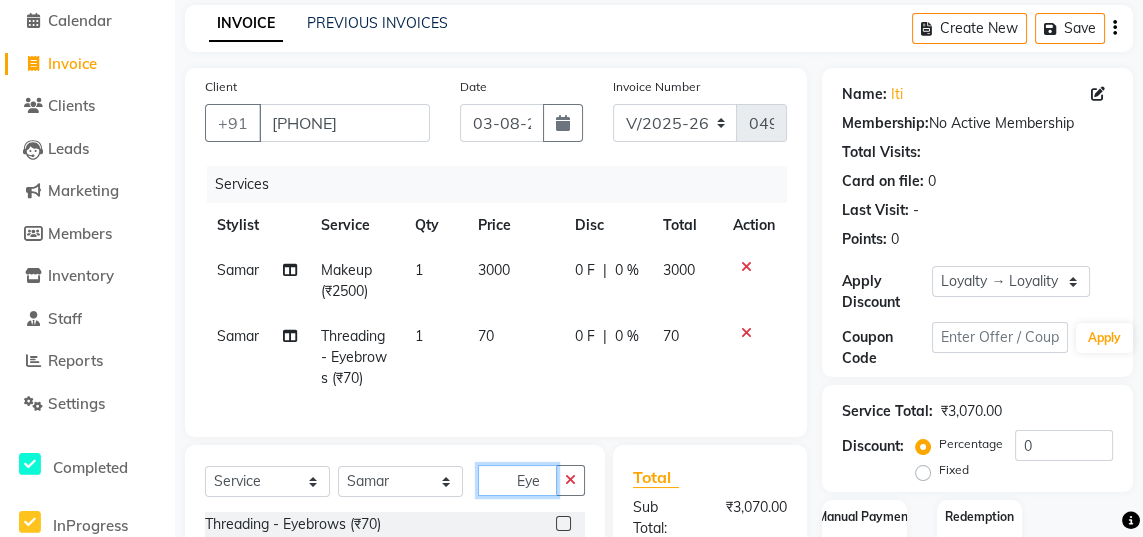click on "Eye" 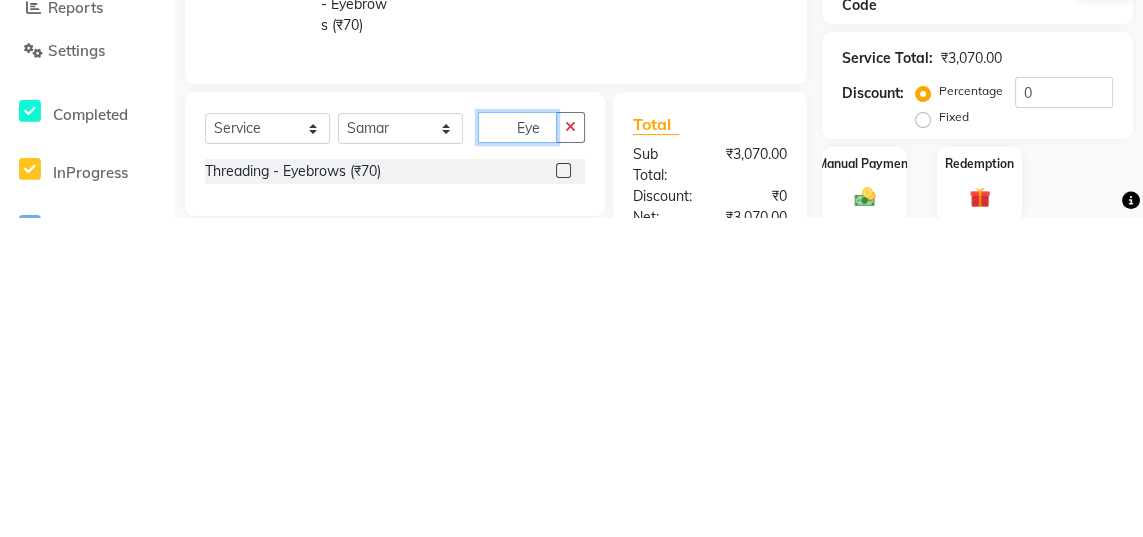 scroll, scrollTop: 133, scrollLeft: 0, axis: vertical 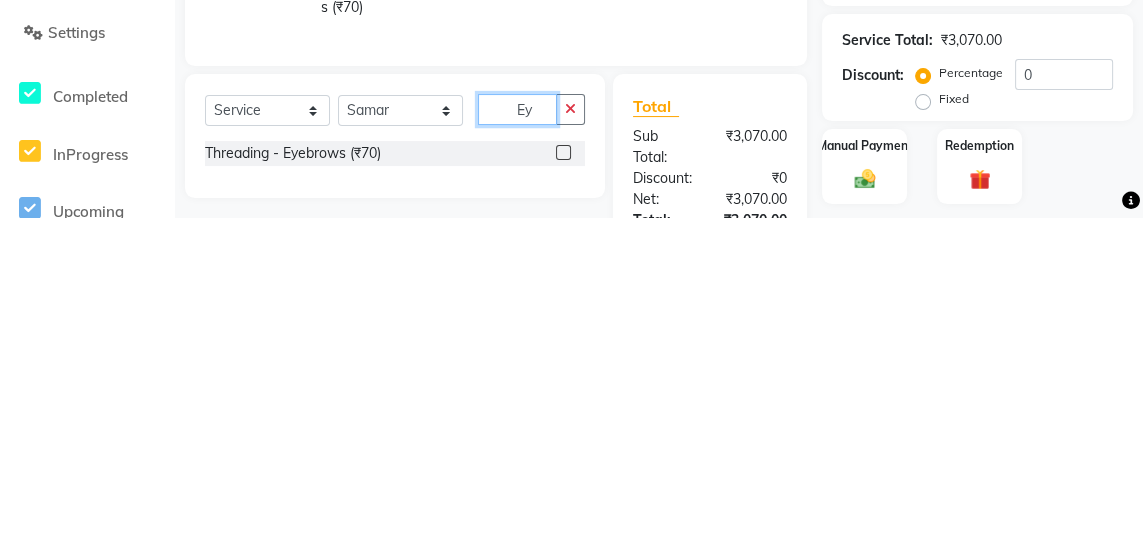 type on "E" 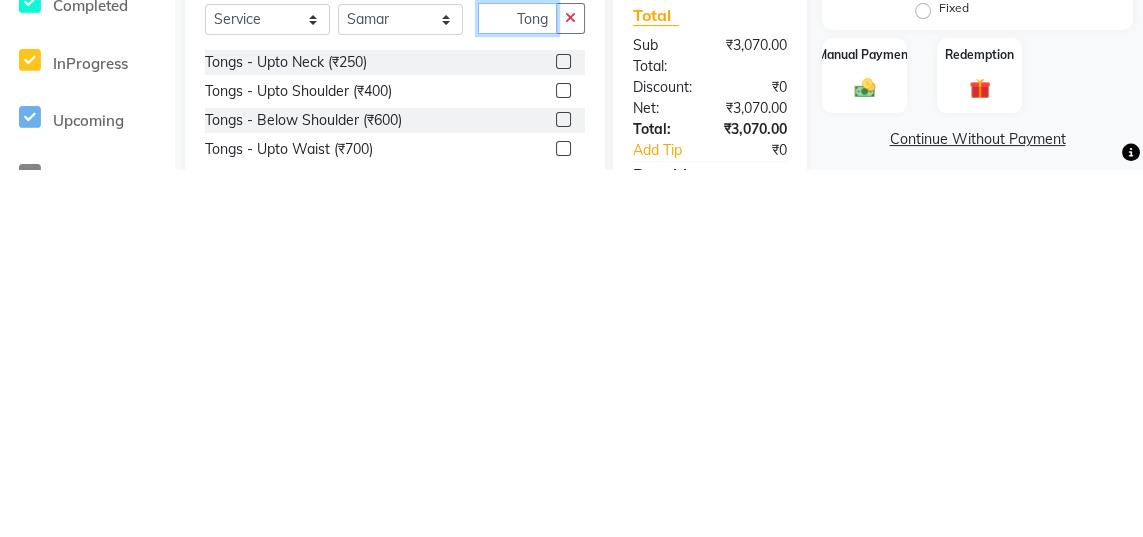 scroll, scrollTop: 177, scrollLeft: 0, axis: vertical 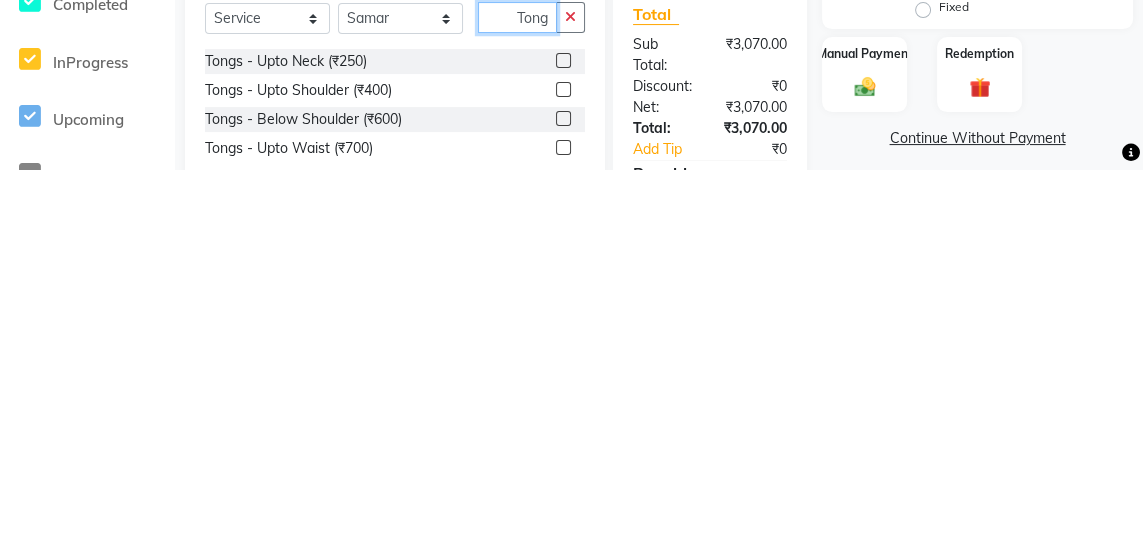 type on "Tong" 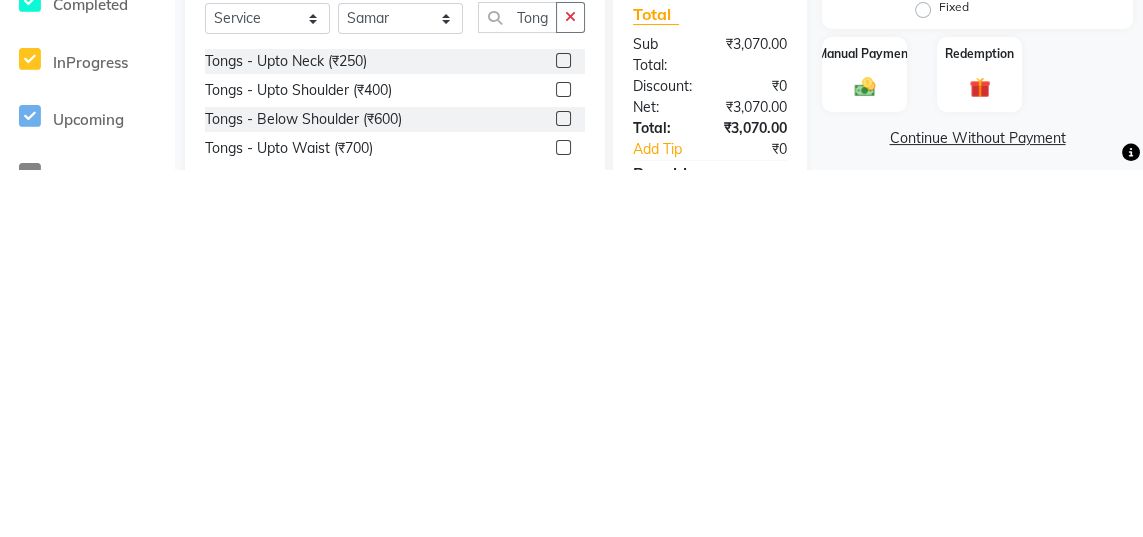 click 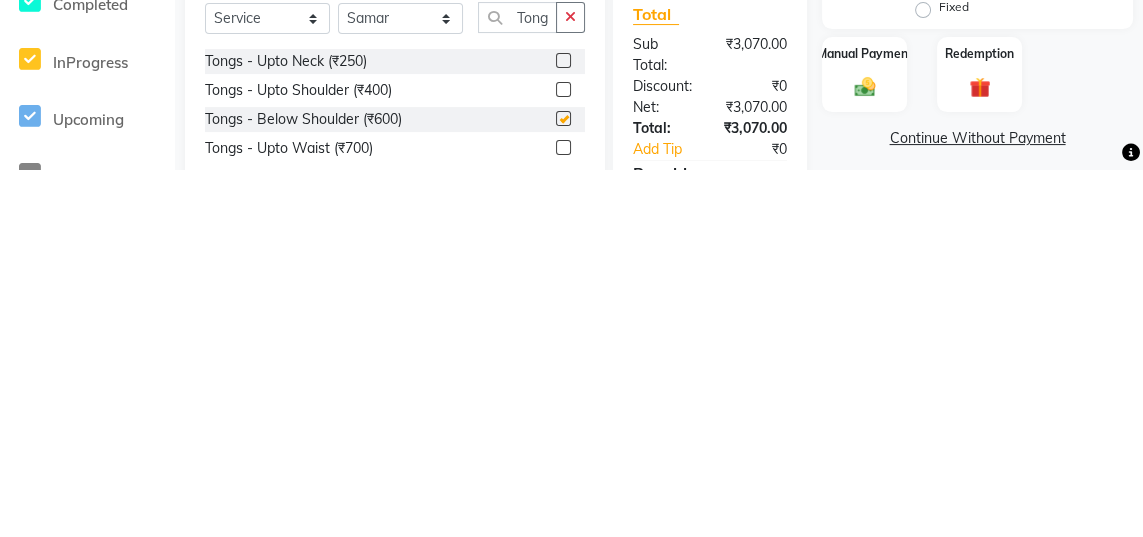 scroll, scrollTop: 177, scrollLeft: 0, axis: vertical 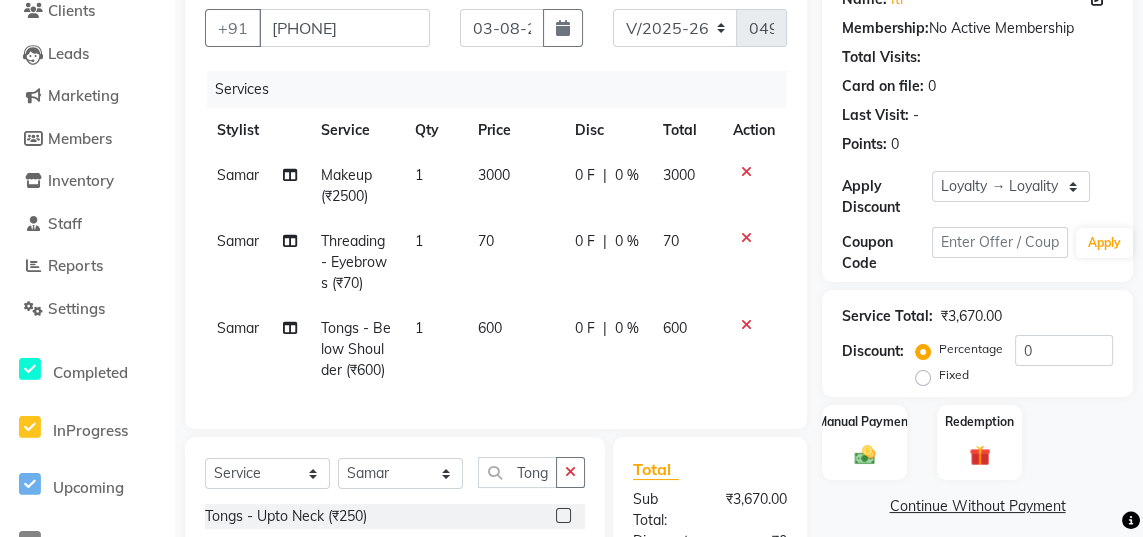 checkbox on "false" 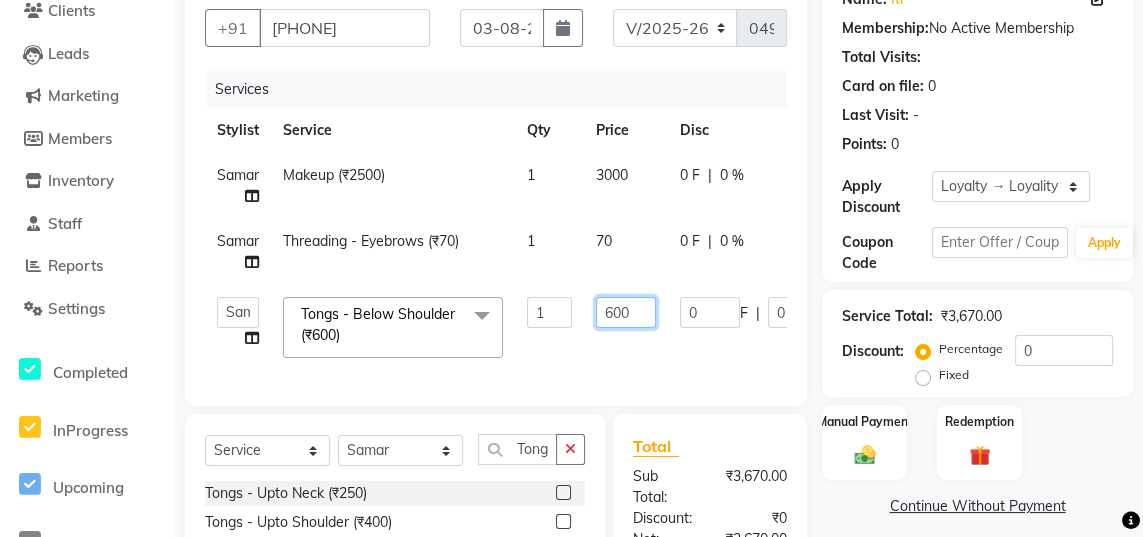 click on "600" 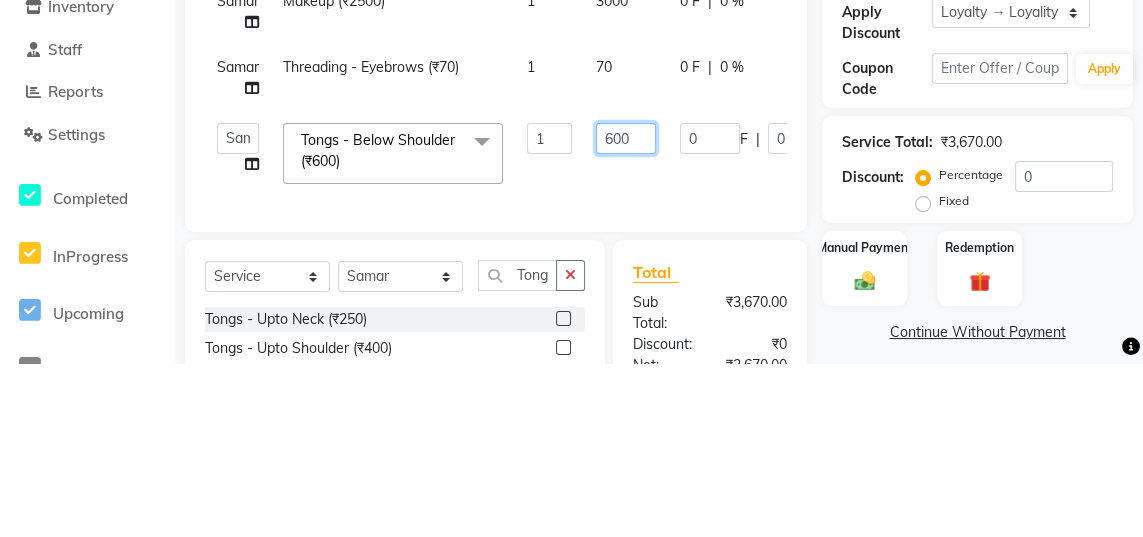 scroll, scrollTop: 177, scrollLeft: 0, axis: vertical 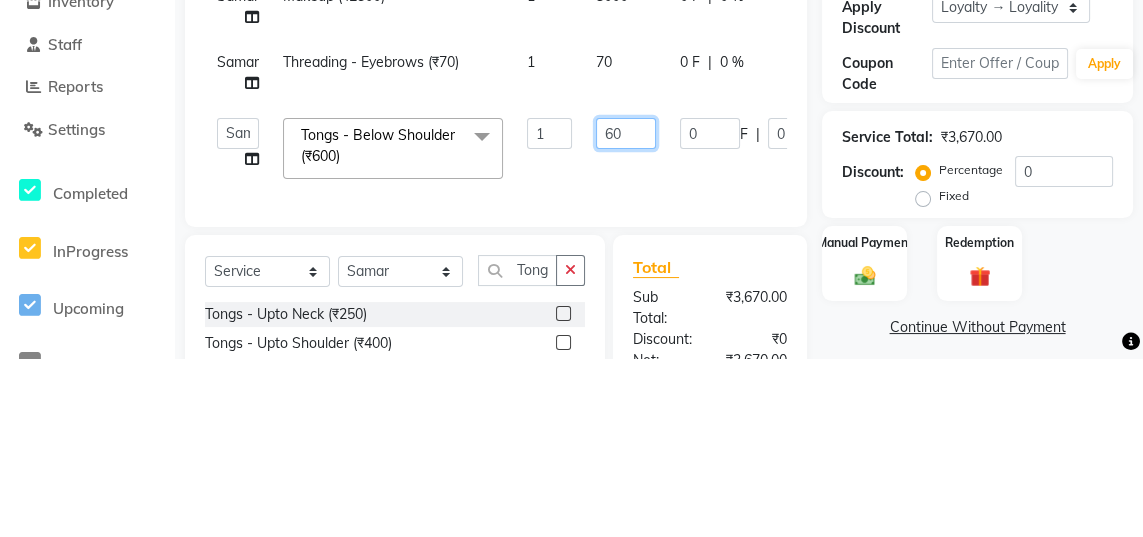 type on "6" 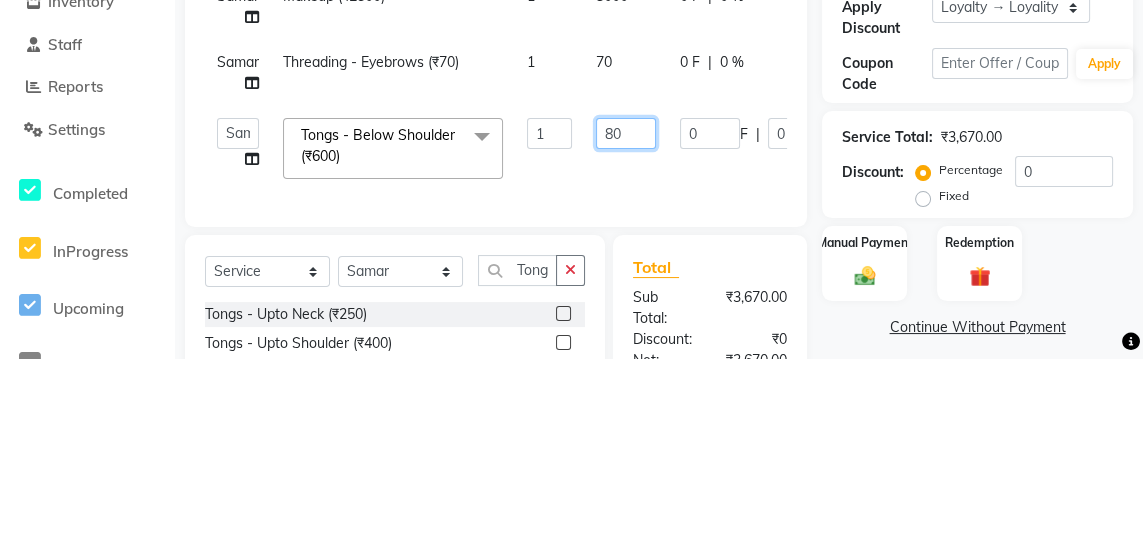 type on "800" 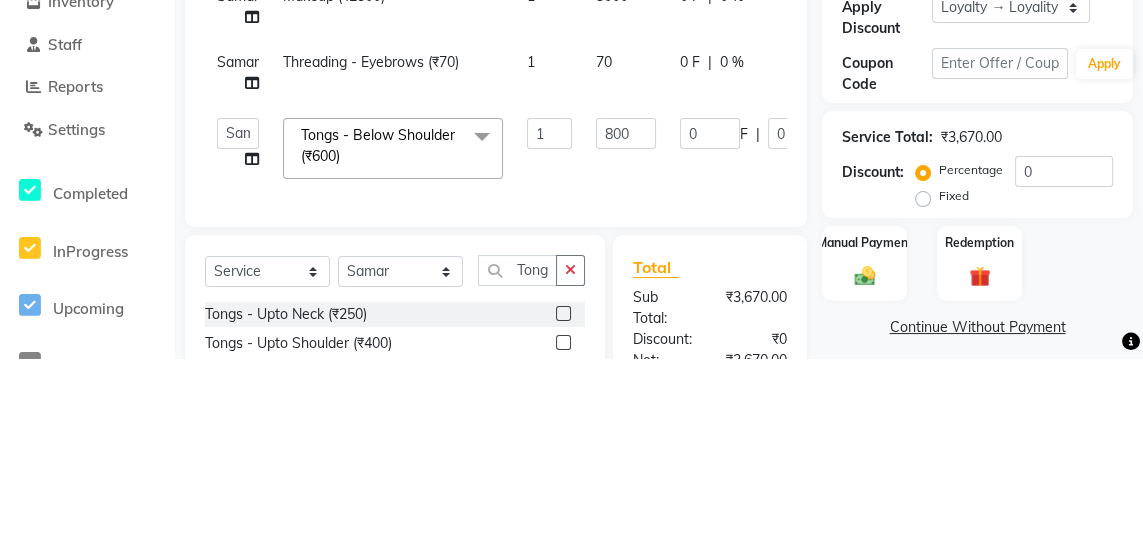 click on "[FIRST] [FIRST] [FIRST] [FIRST] [FIRST] [FIRST] Tongs - Below Shoulder (₹600)  x Haircuts - Baby Girl (₹350) Haircuts - Baby Boy (₹200) Haircuts senior st- Male (₹300) Haircuts Regular - Female  (₹650) Haircuts - Fringe (₹150) Face wax full (₹250) smart bond upto shoulder (₹1000) smart bond below shoulder (₹1200) Haircuts Sr. Stylist - Female  (₹800) Haircuts Director - Female  (₹1000) Haircuts Sr. Stylist - Male (₹300) Haircuts Director- Male (₹500) streaks (₹250) cystein wash upto shoulder (₹350) cystien wash below shoulder (₹350) Botox (₹5000) Nanoplastia (₹6000) Makeup (₹2500) Olaplex (₹1500) Back neck bleach (₹400) Neck bleach (₹400) Arms bleach (₹600) Feet bleach  (₹300) Back bleach (₹600) Half leg bleach (₹600) Full legs bleach  (₹800) Charcol faical (₹2800) Radiance  (₹2500) Face bleach (₹400) D tan face  (₹850) D tan hand (₹1200) D tan feet (₹500) Sealer (₹1300) Inforcer shampoo (₹990) Taksh mask (₹1080) Taksh (₹990) 1 800" 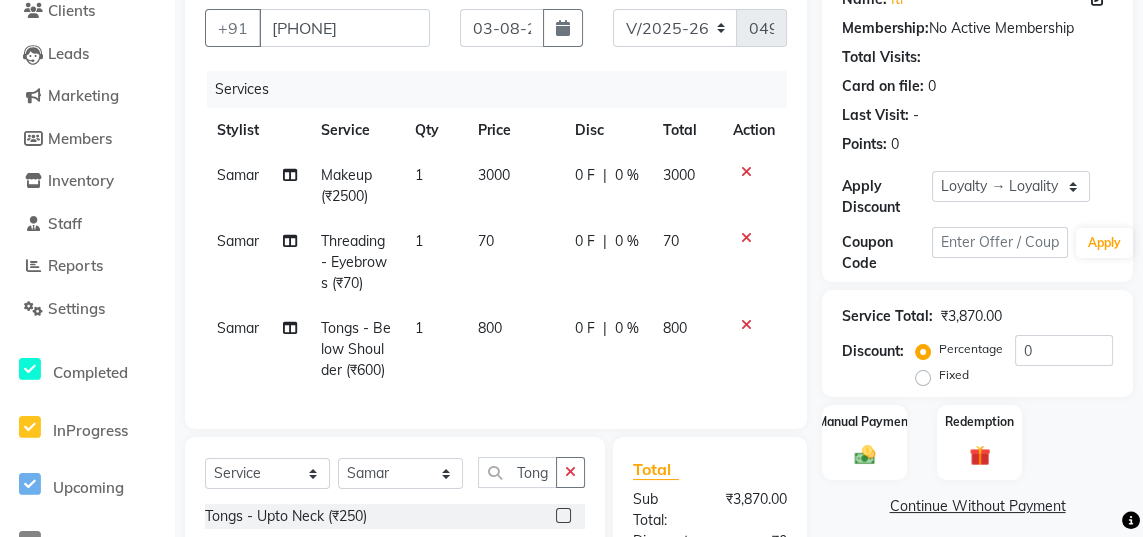 click on "0 %" 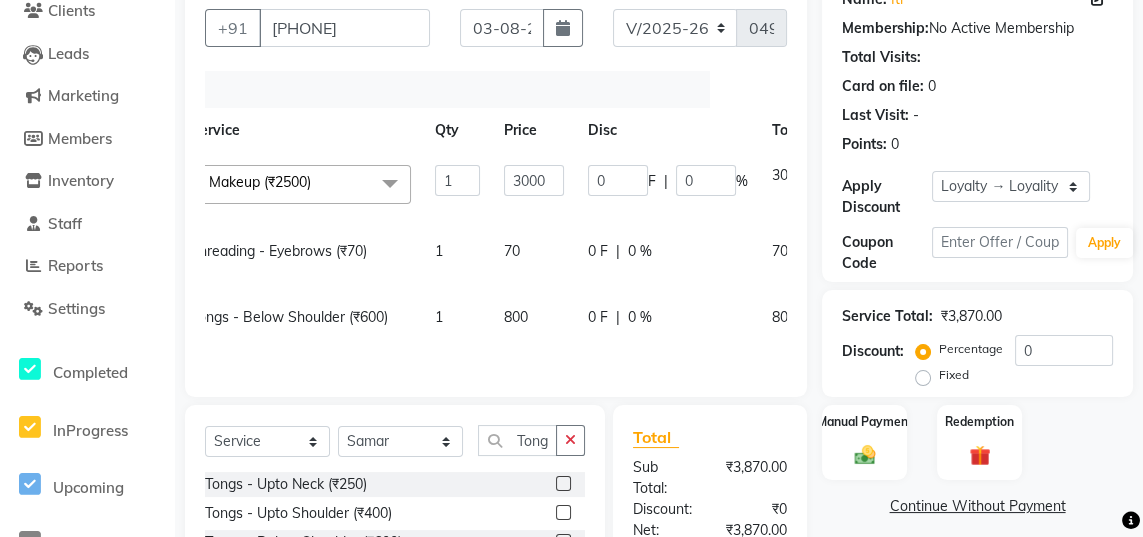 scroll, scrollTop: 0, scrollLeft: 94, axis: horizontal 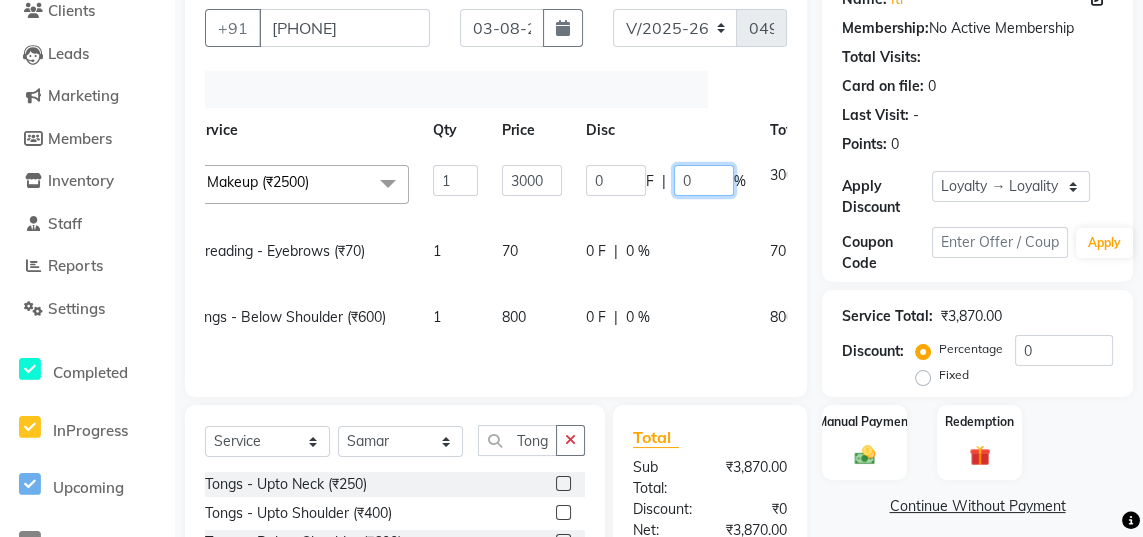 click on "0" 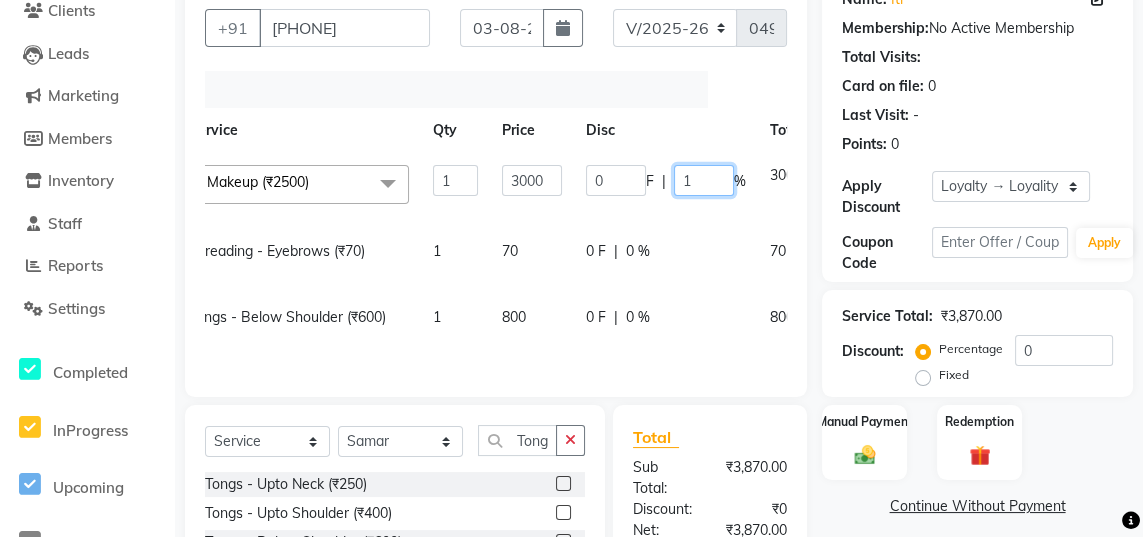 type on "10" 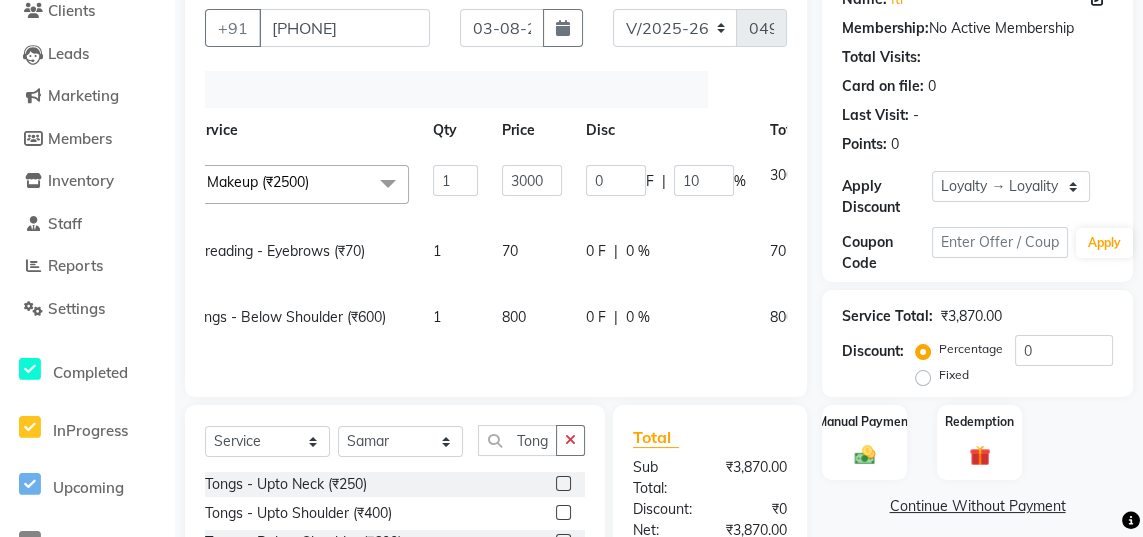 scroll, scrollTop: 0, scrollLeft: 15, axis: horizontal 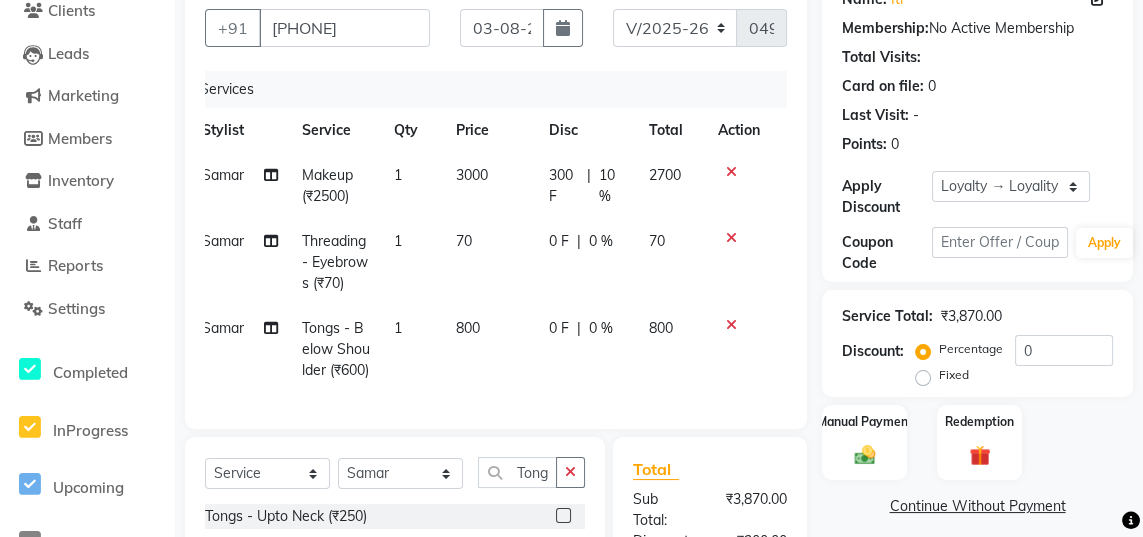 click on "70" 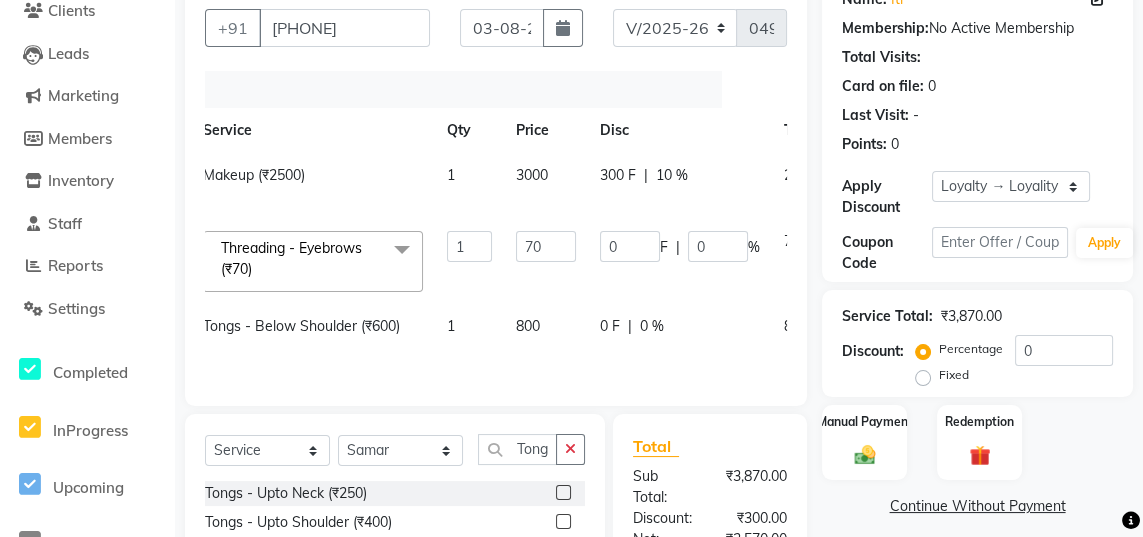 scroll, scrollTop: 0, scrollLeft: 102, axis: horizontal 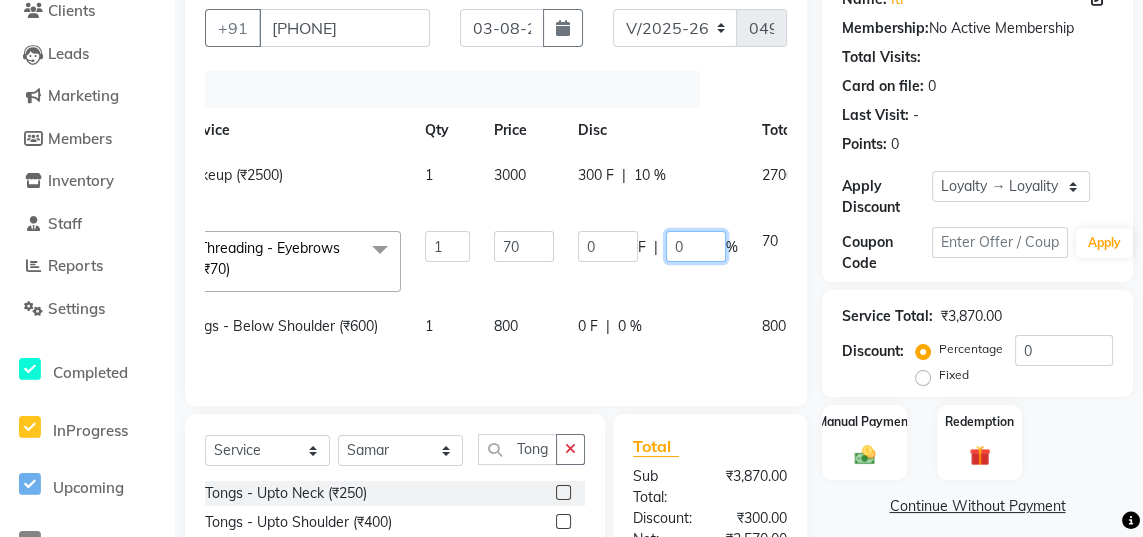 click on "0" 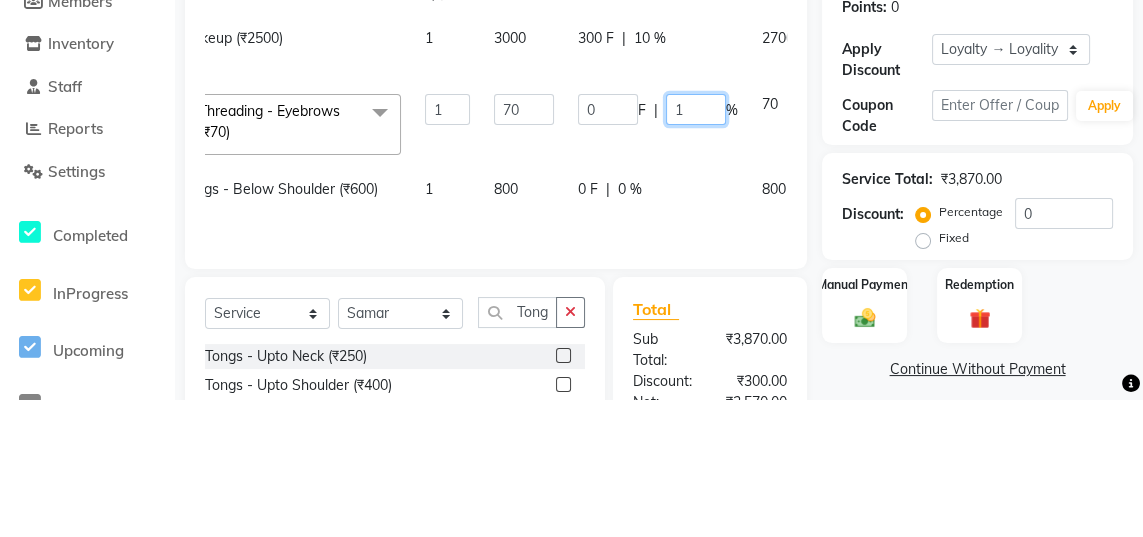 type on "10" 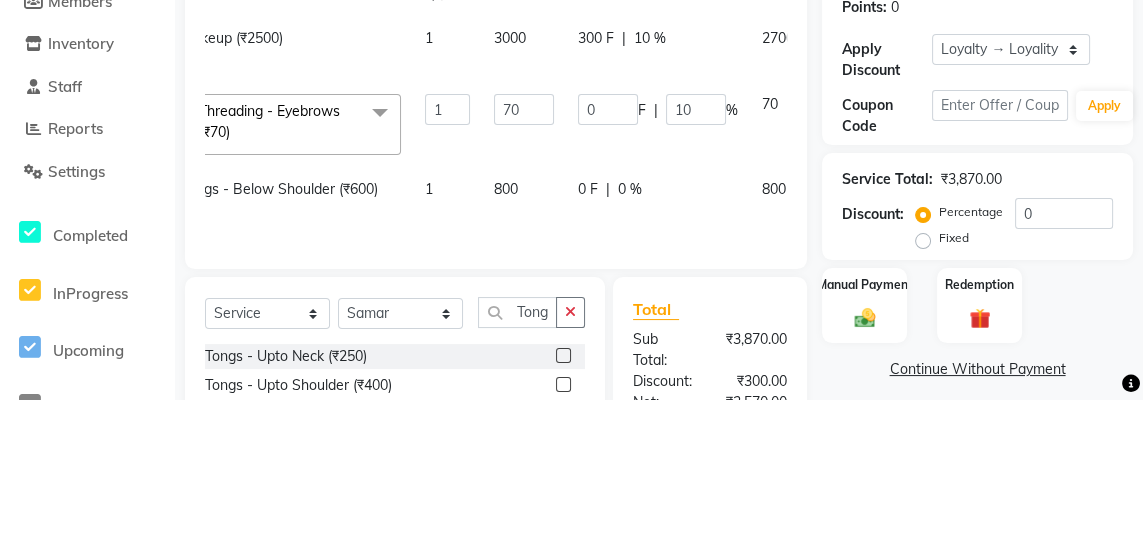 click on "[FIRST] - Below Shoulder (₹600) 1 800 0 F | 0 % 800" 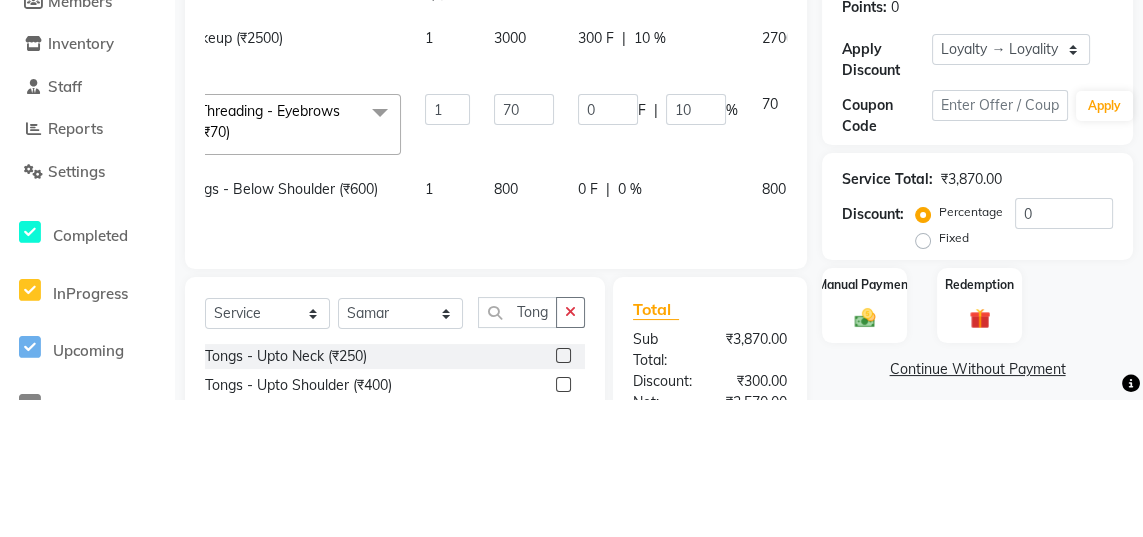 scroll, scrollTop: 0, scrollLeft: 15, axis: horizontal 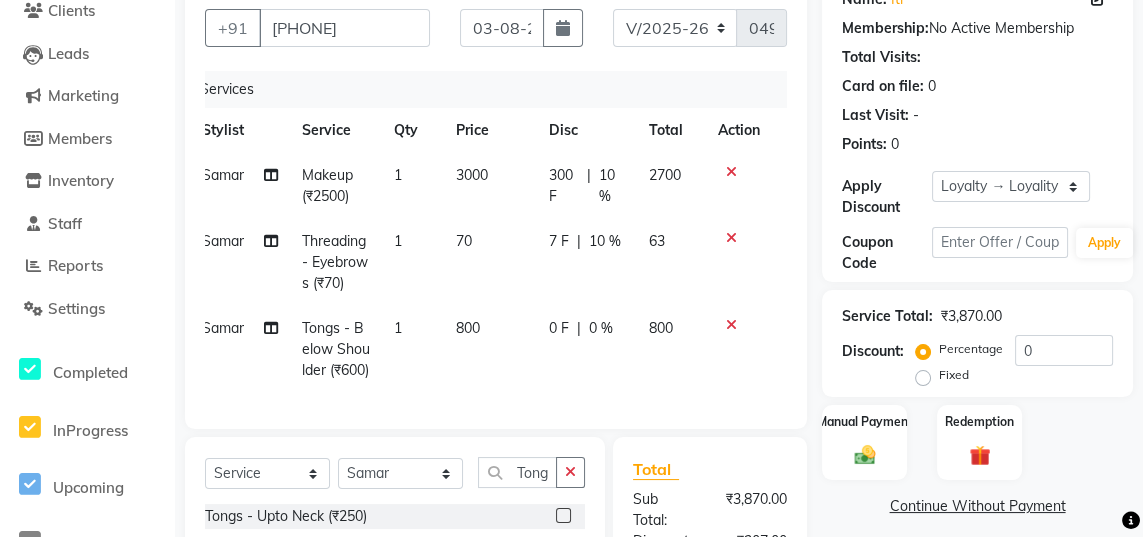 click on "10 %" 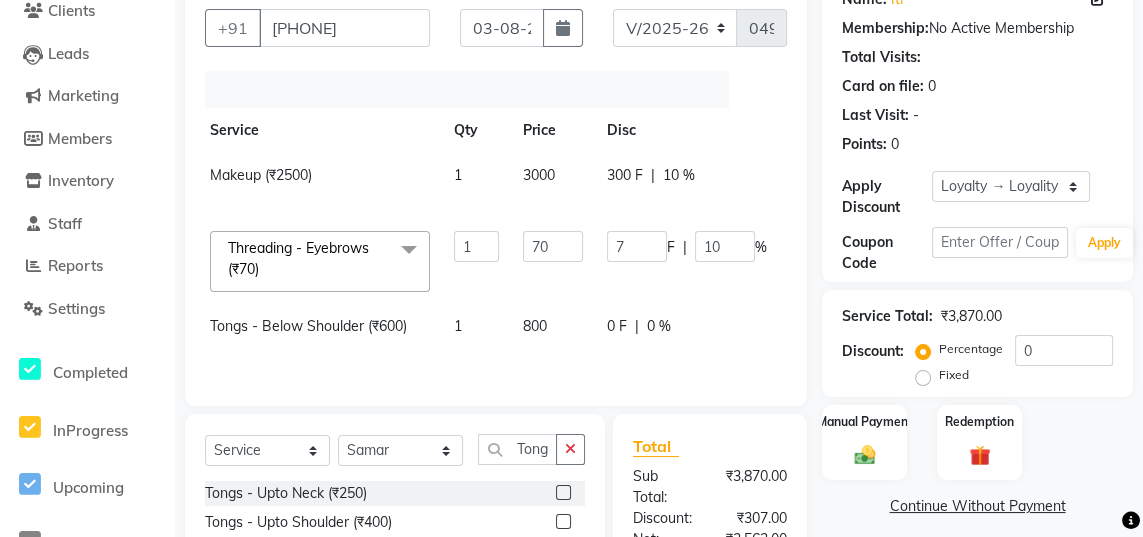 scroll, scrollTop: 0, scrollLeft: 89, axis: horizontal 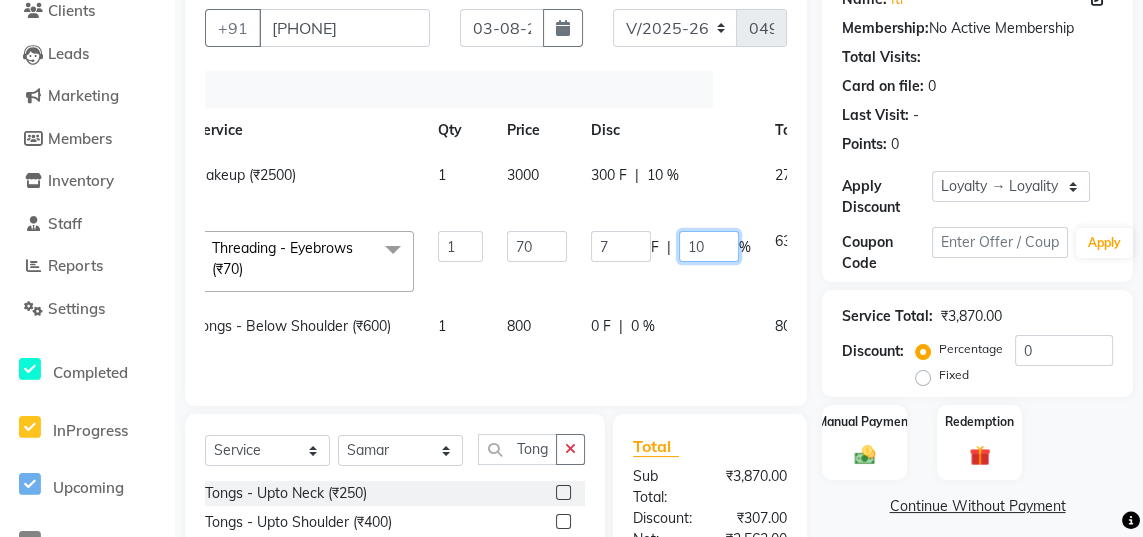 click on "10" 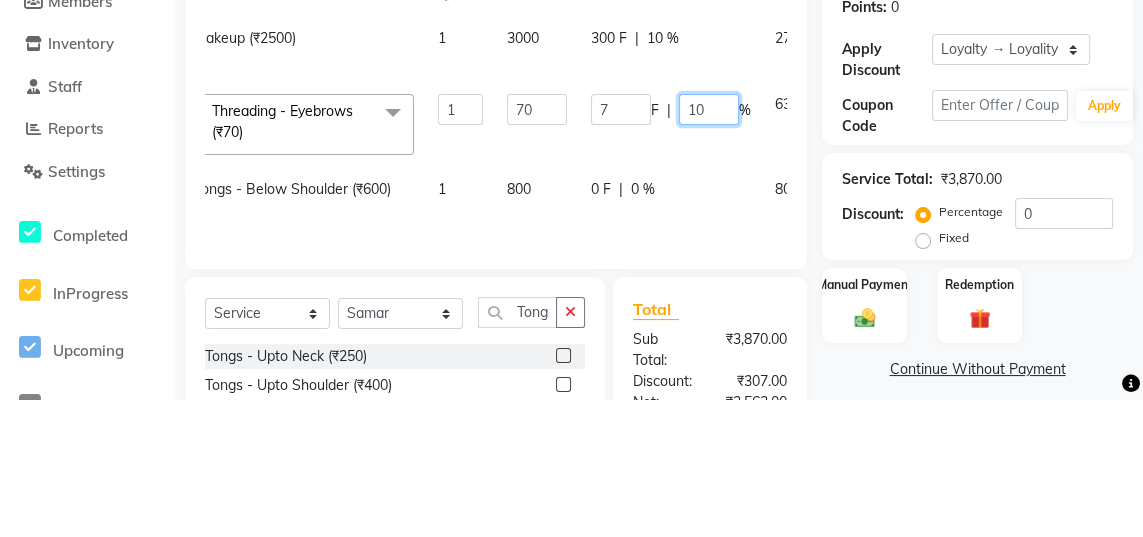 type on "1" 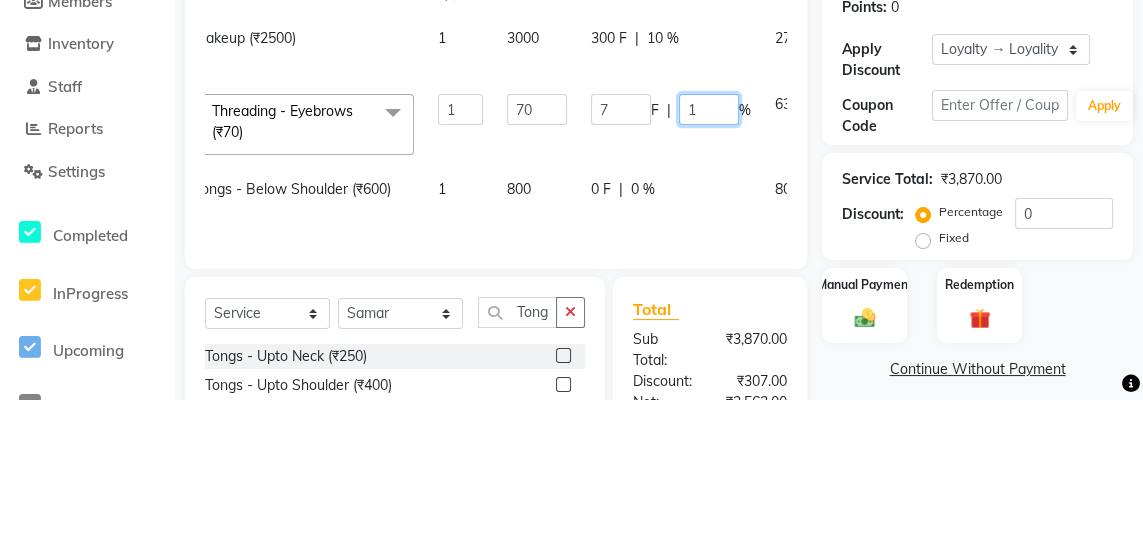 type 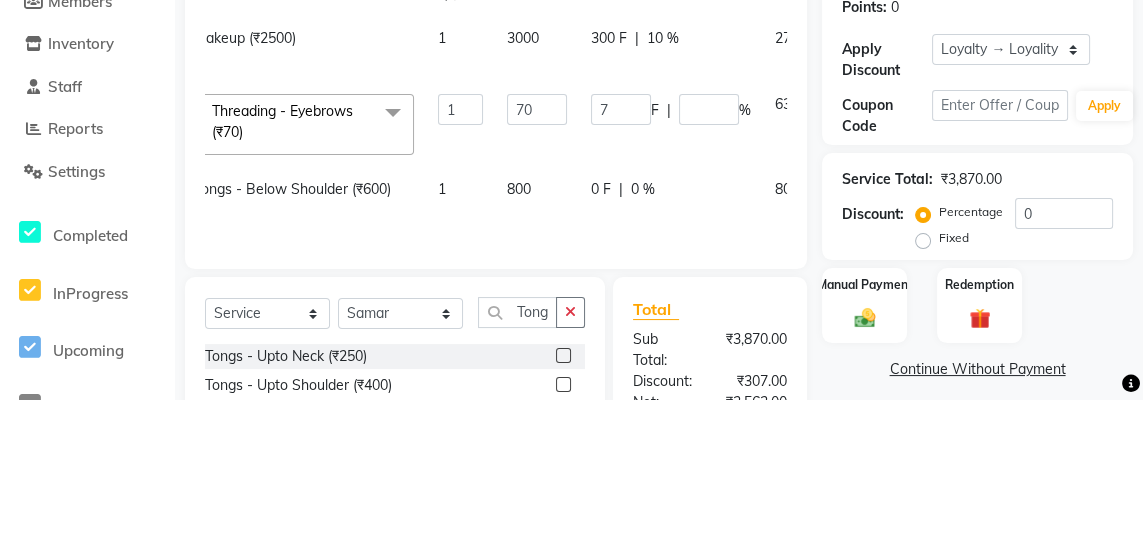 click on "[FIRST] - Below Shoulder (₹600) 1 800 0 F | 0 % 800" 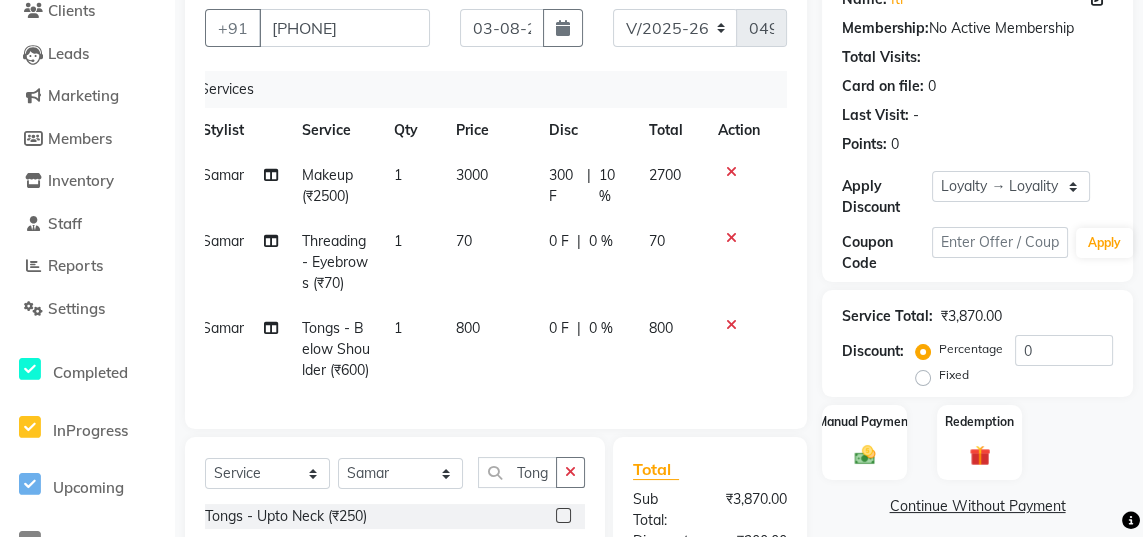 scroll, scrollTop: 0, scrollLeft: 15, axis: horizontal 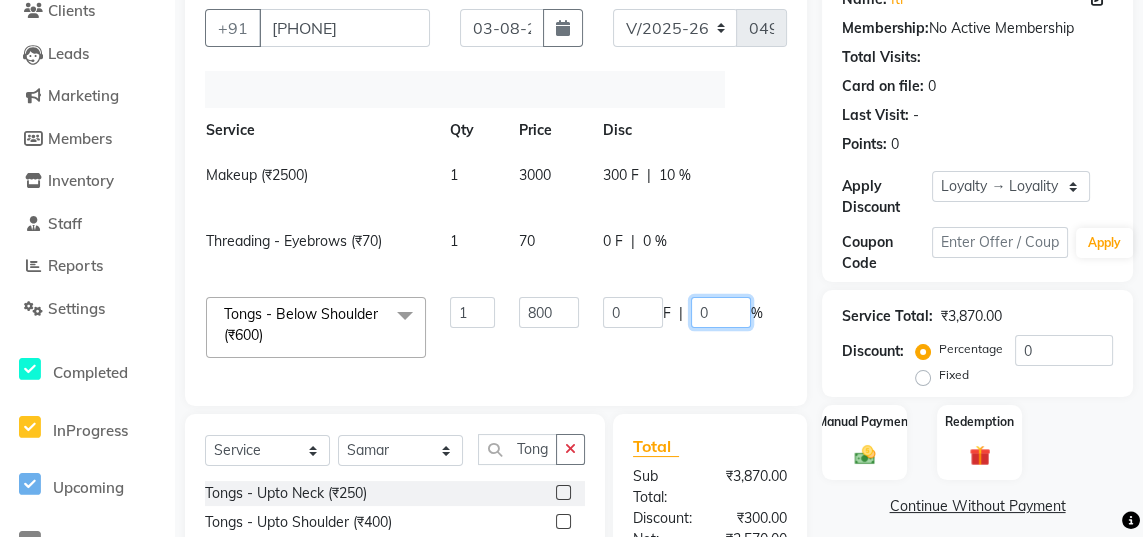 click on "0" 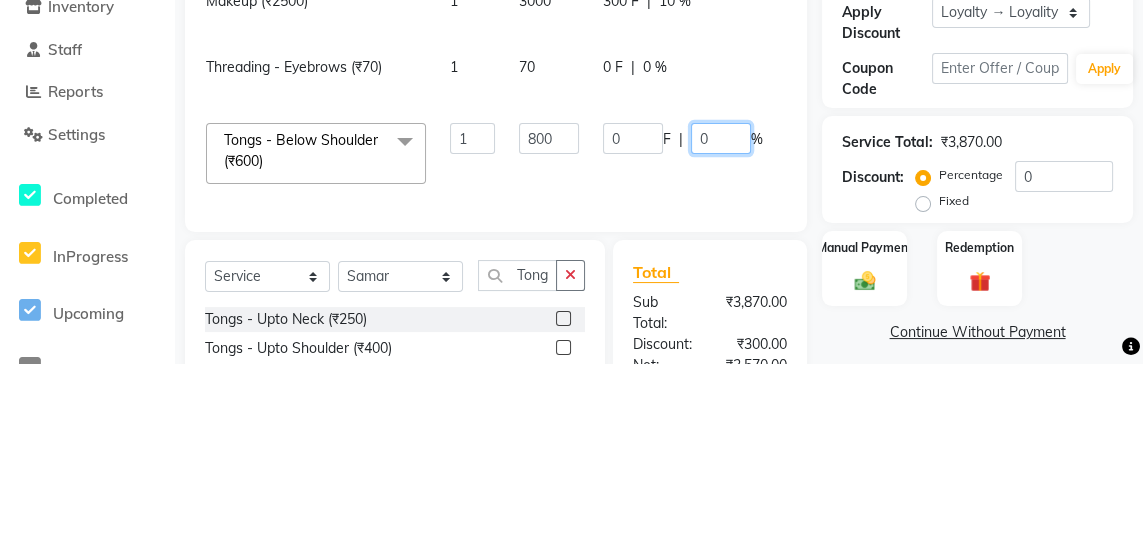 scroll, scrollTop: 177, scrollLeft: 0, axis: vertical 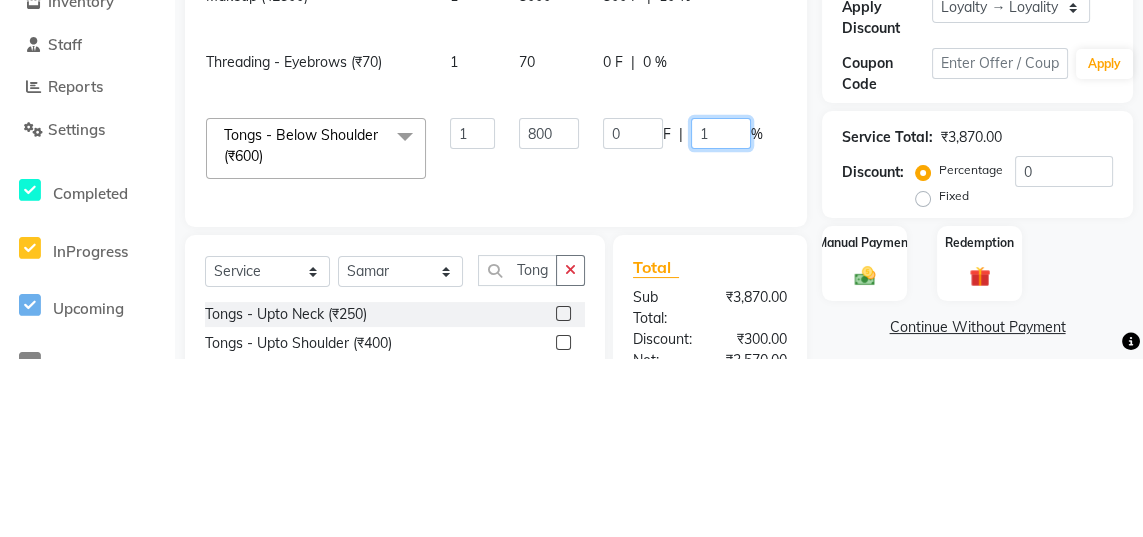 type on "10" 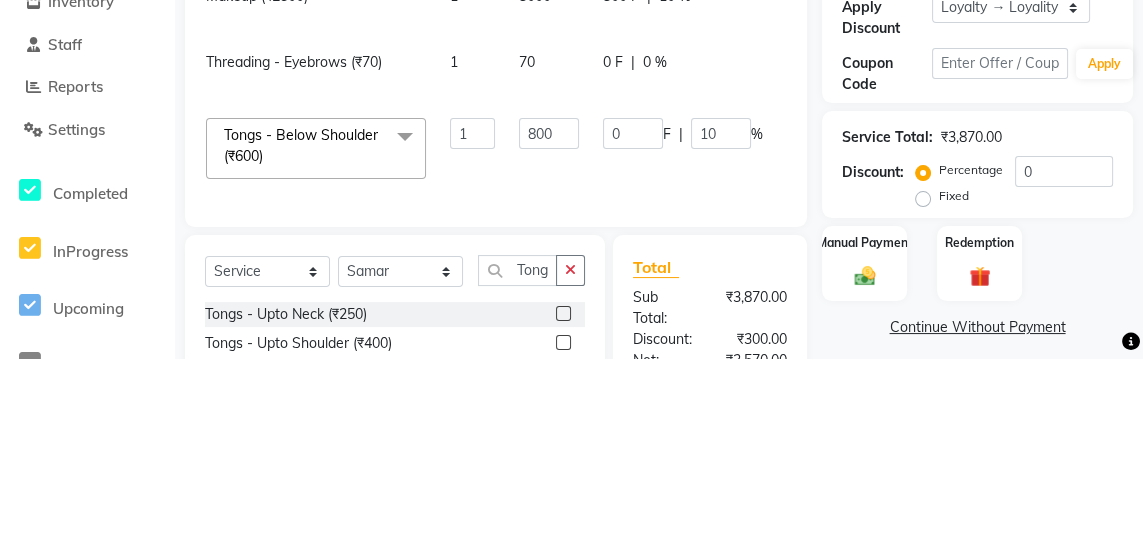 click on "0 F | 10 %" 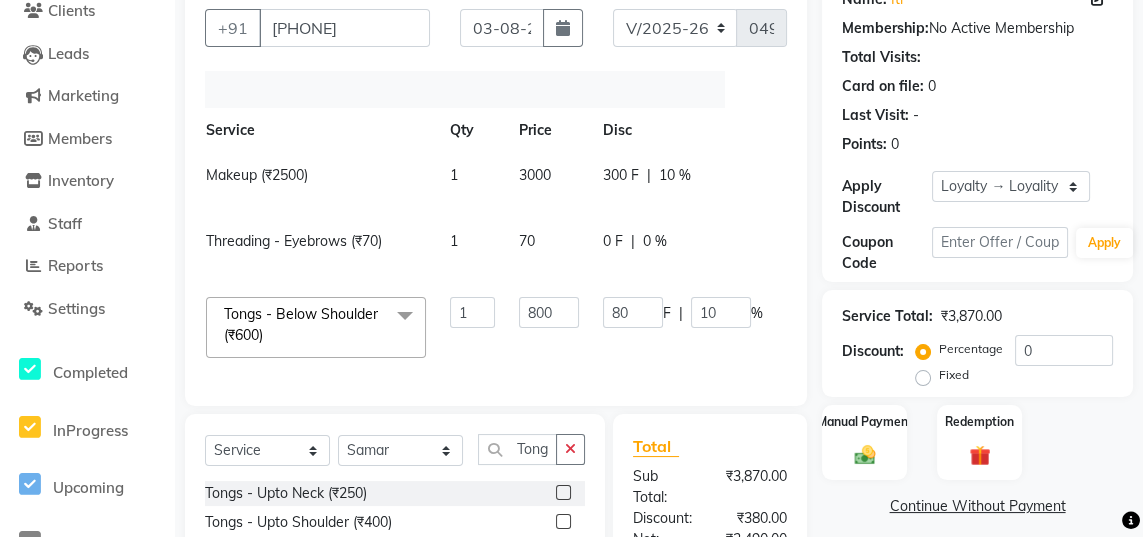 scroll, scrollTop: 0, scrollLeft: 15, axis: horizontal 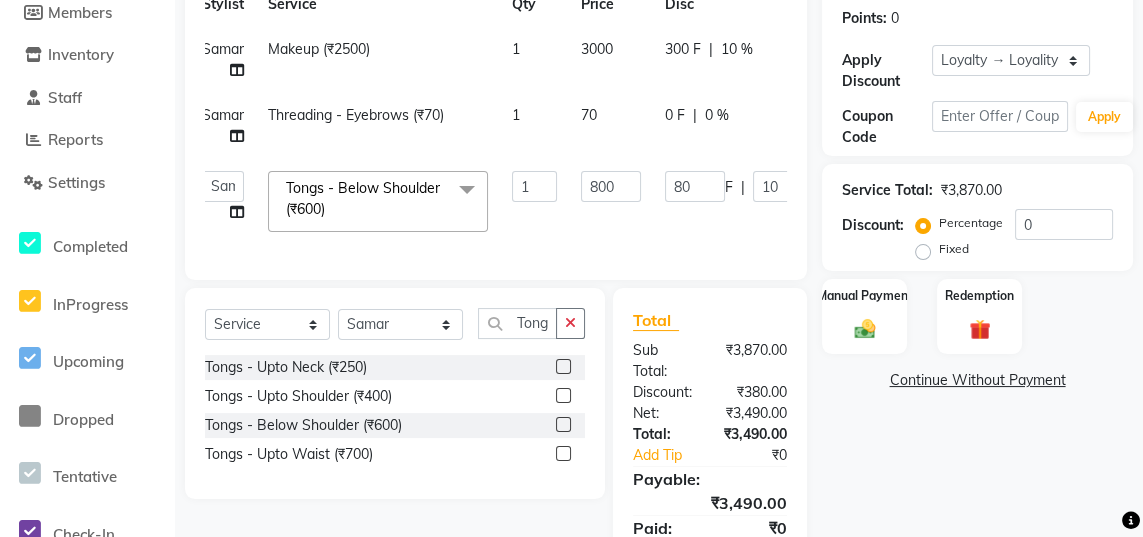 click 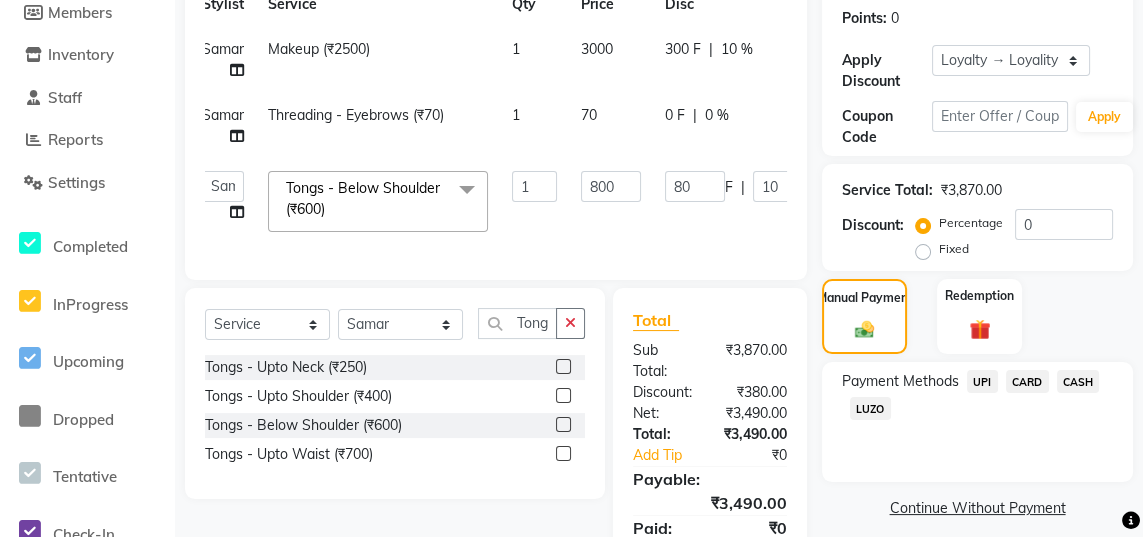 click on "UPI" 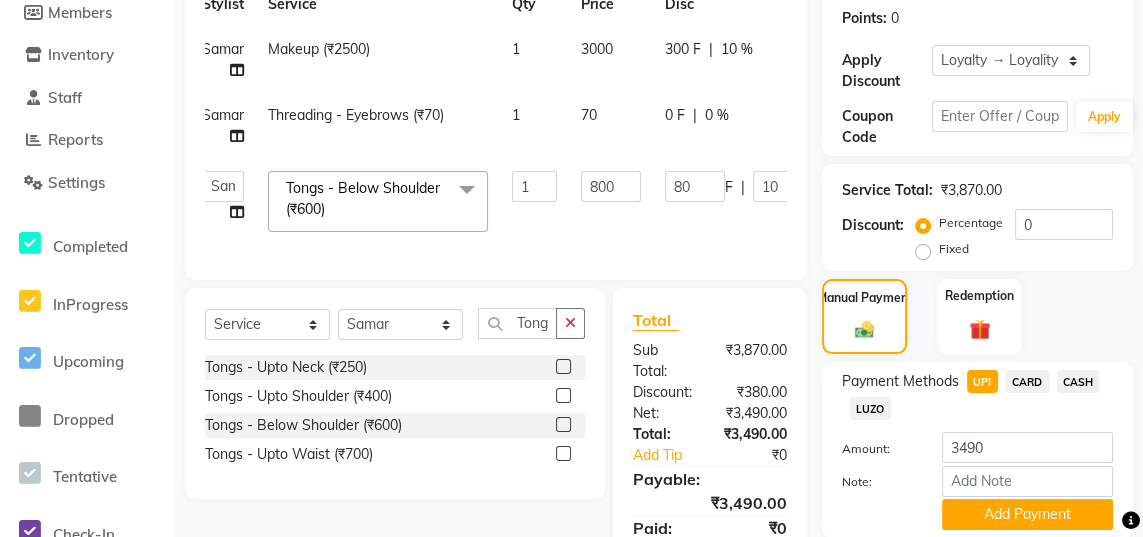 click on "Add Payment" 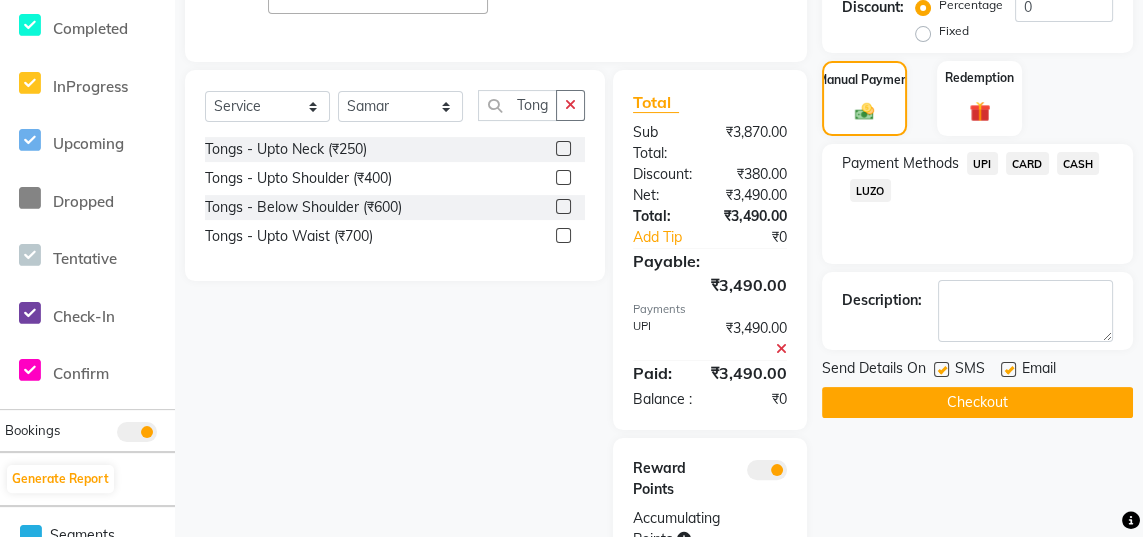 scroll, scrollTop: 527, scrollLeft: 0, axis: vertical 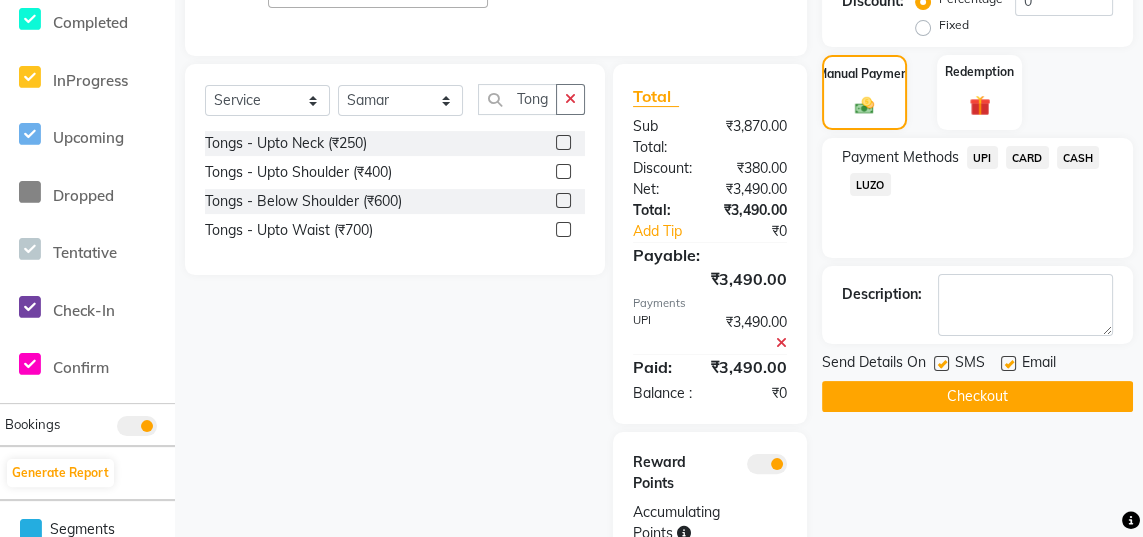 click on "Checkout" 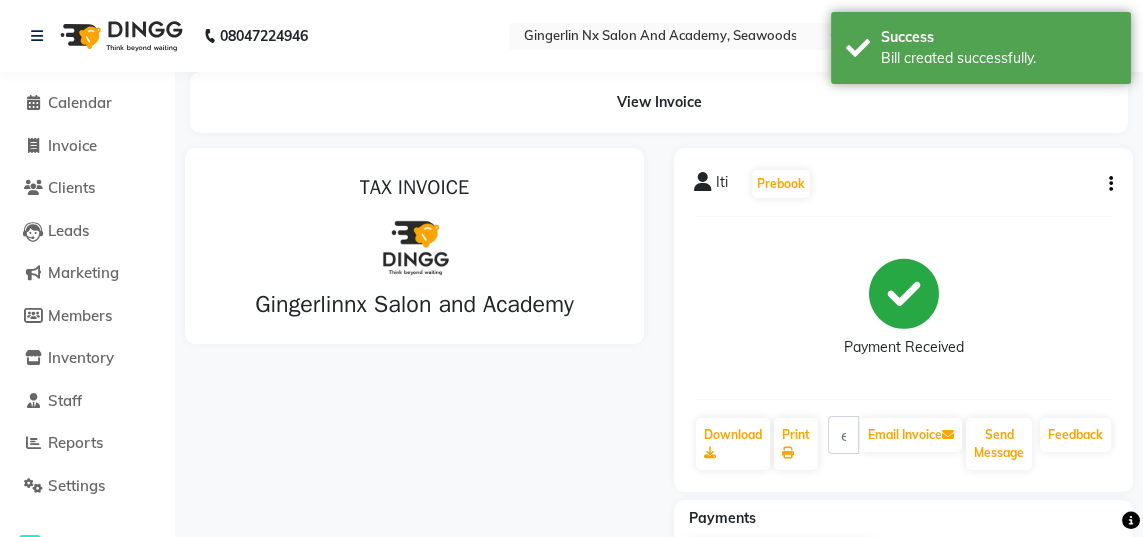 scroll, scrollTop: 0, scrollLeft: 0, axis: both 